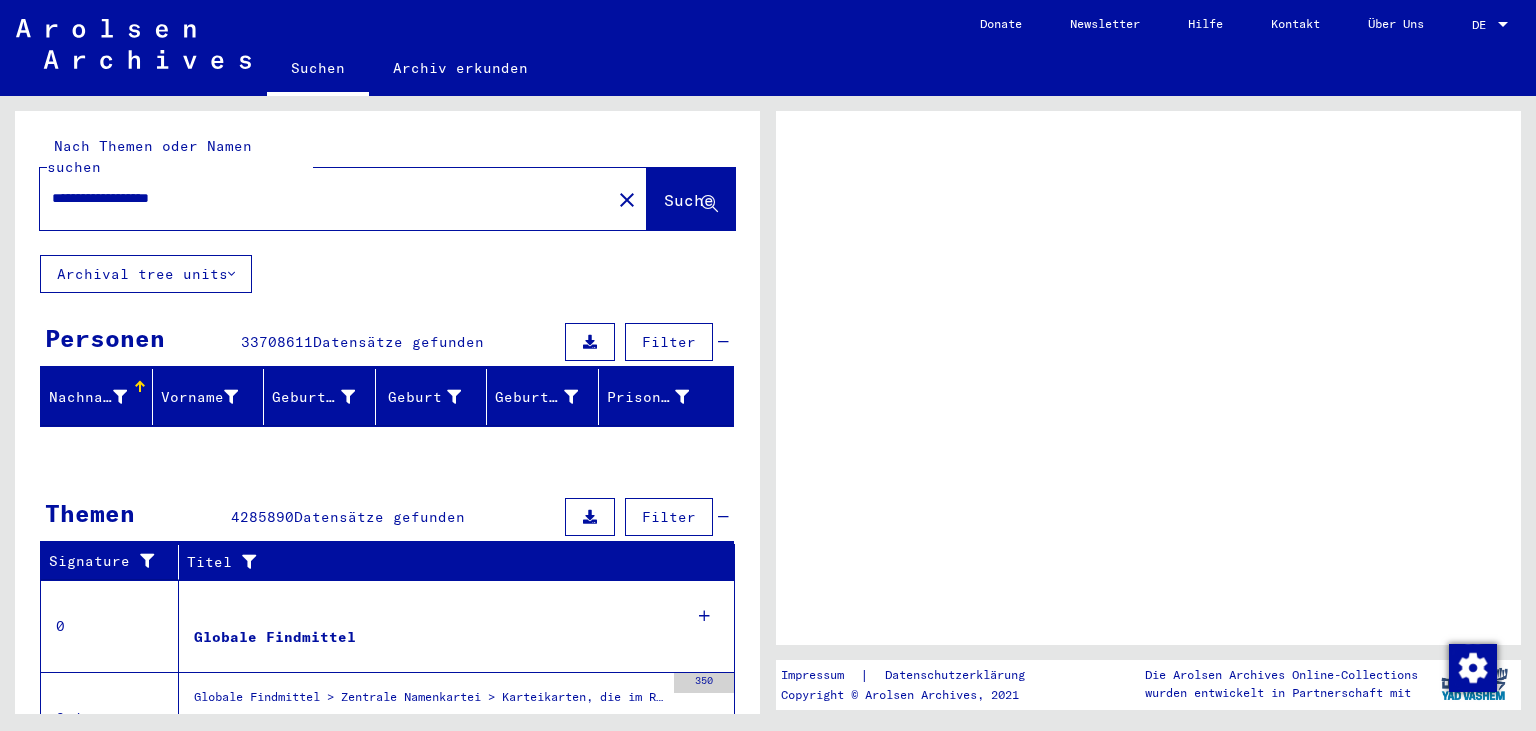 scroll, scrollTop: 0, scrollLeft: 0, axis: both 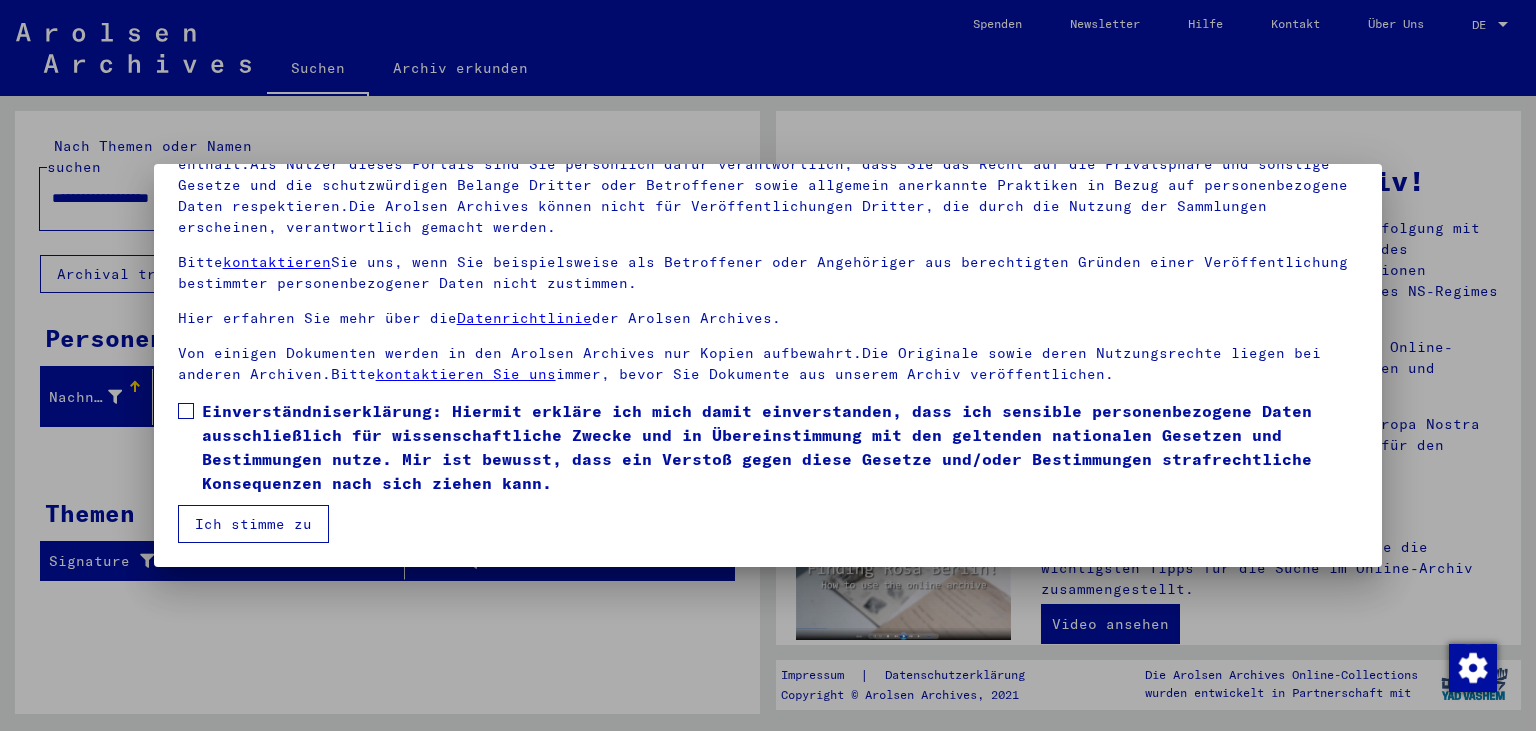 click on "Ich stimme zu" at bounding box center (253, 524) 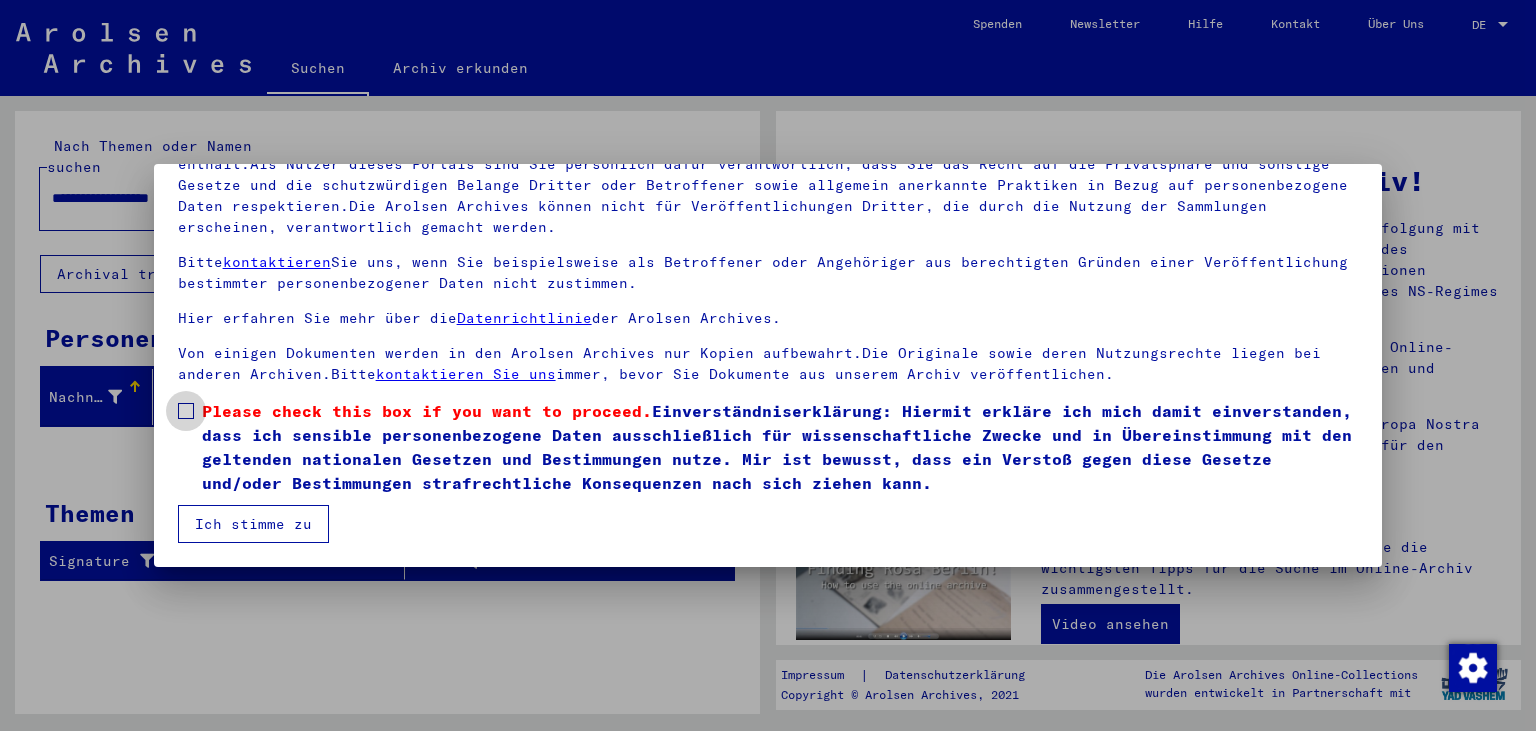 click on "Please check this box if you want to proceed.    Einverständniserklärung: Hiermit erkläre ich mich damit einverstanden, dass ich sensible personenbezogene Daten ausschließlich für wissenschaftliche Zwecke und in Übereinstimmung mit den geltenden nationalen Gesetzen und Bestimmungen nutze. Mir ist bewusst, dass ein Verstoß gegen diese Gesetze und/oder Bestimmungen strafrechtliche Konsequenzen nach sich ziehen kann." at bounding box center [768, 447] 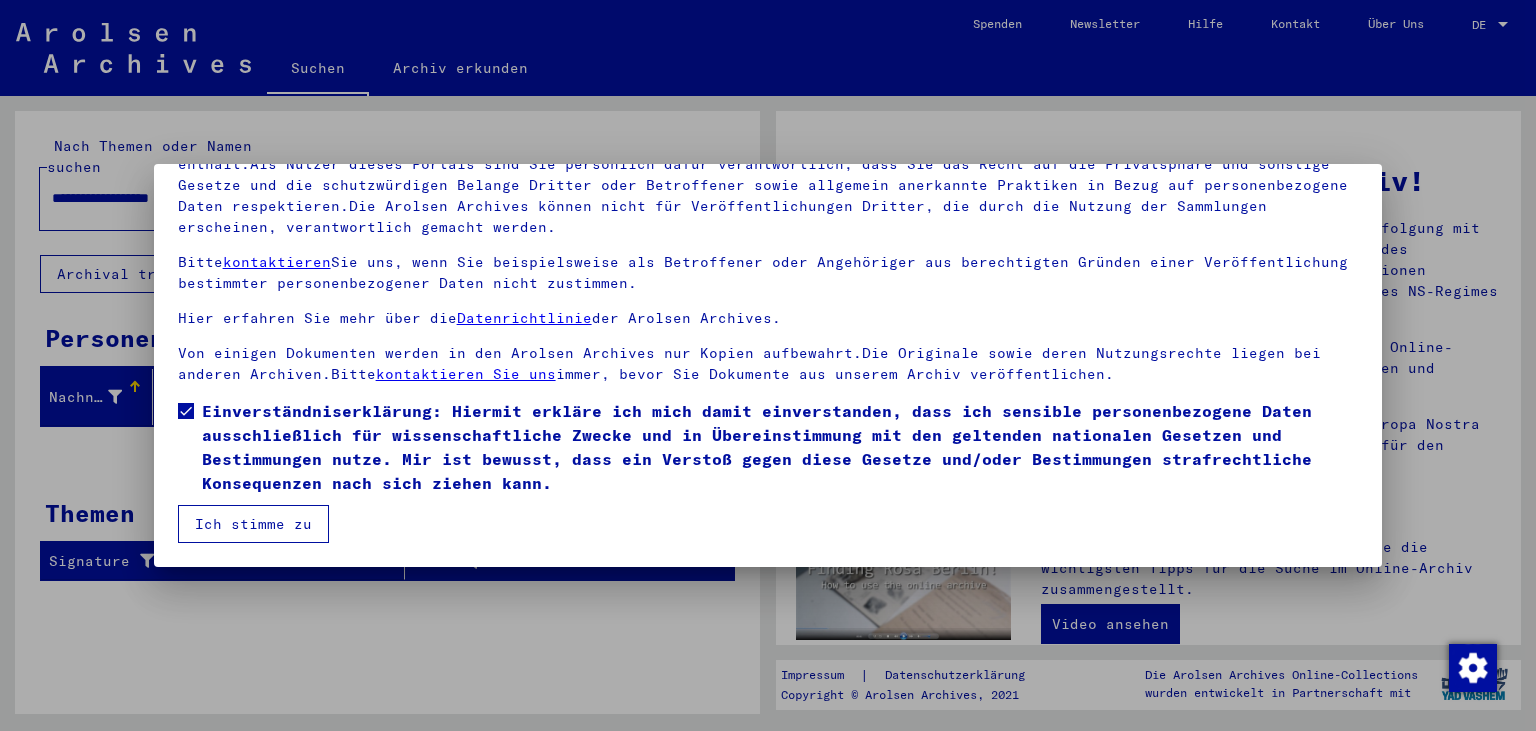 click on "Ich stimme zu" at bounding box center (253, 524) 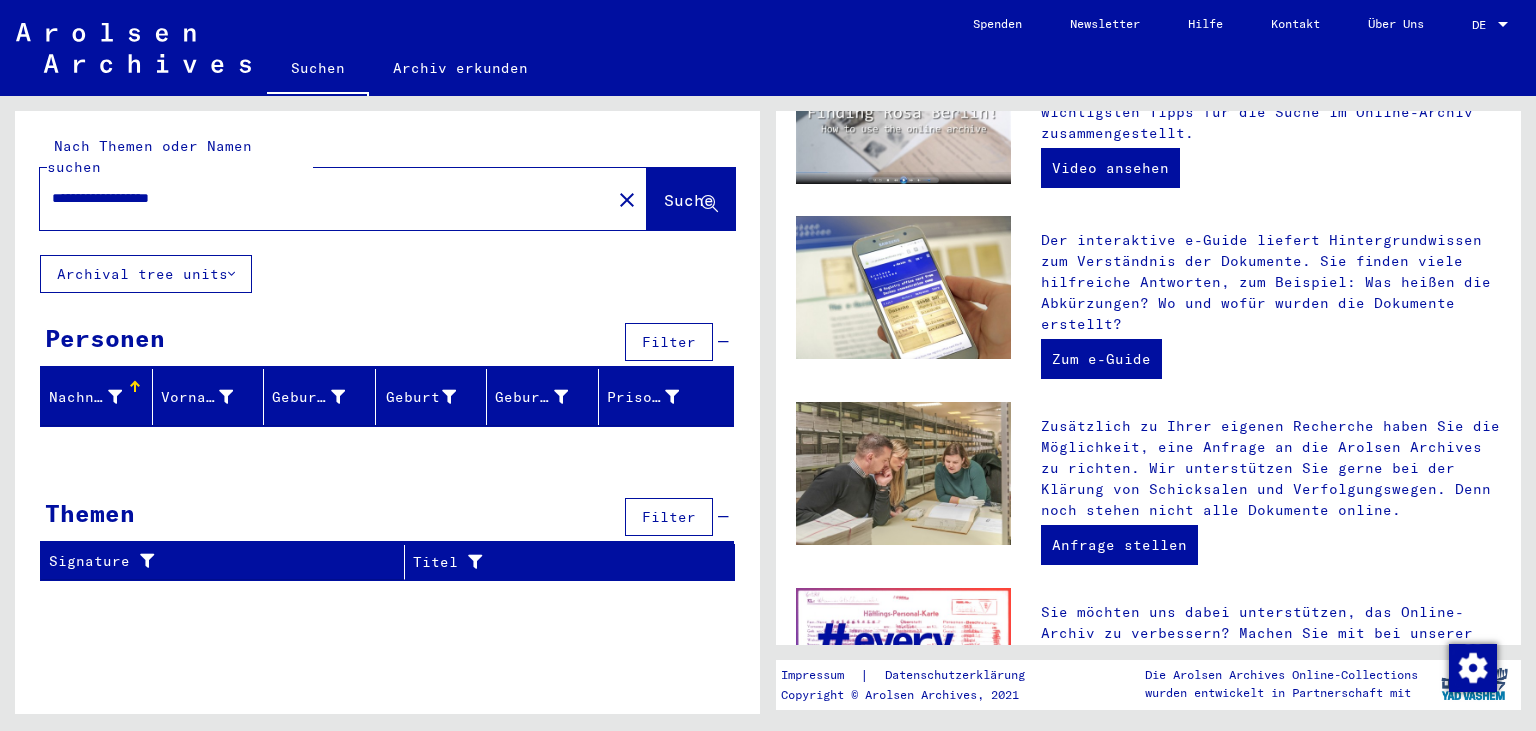 scroll, scrollTop: 460, scrollLeft: 0, axis: vertical 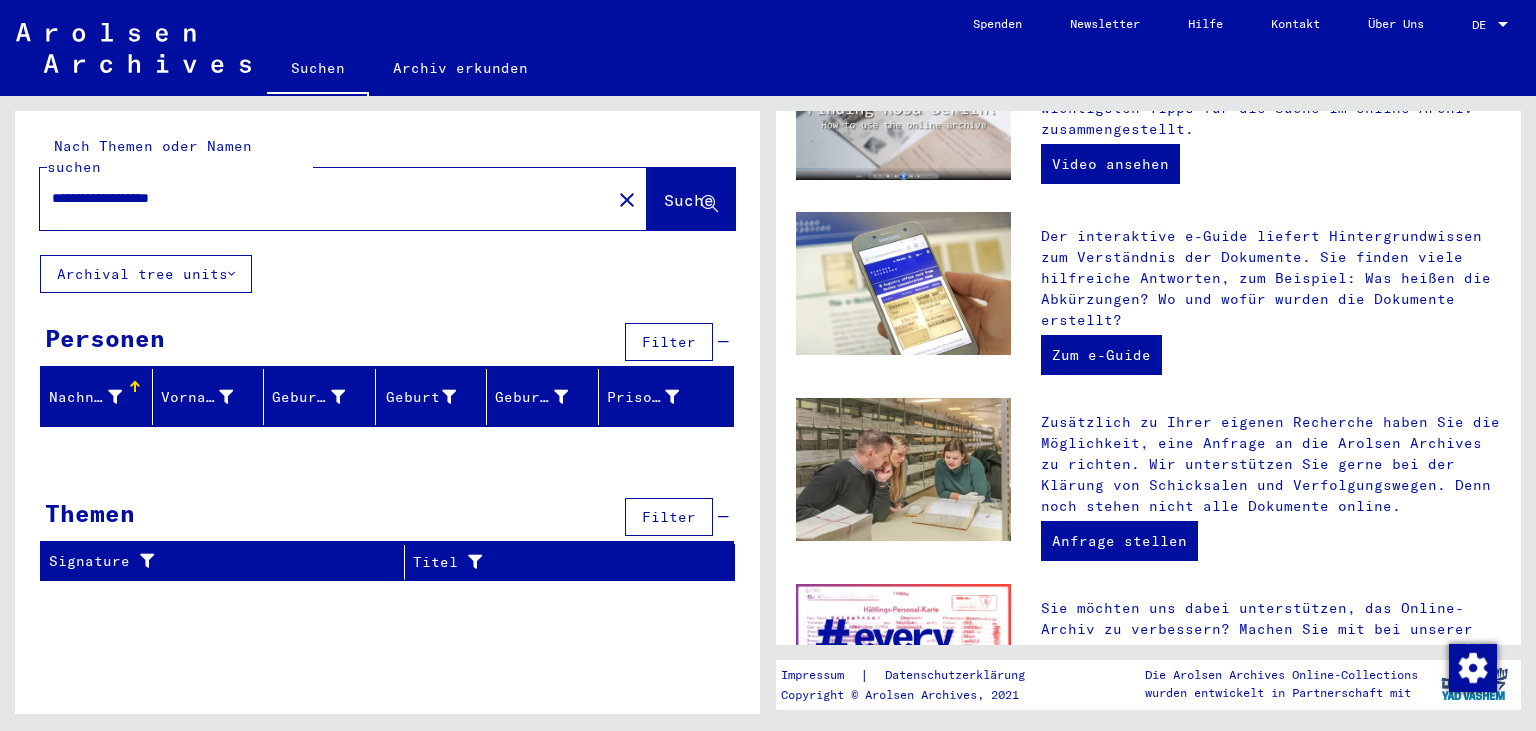 drag, startPoint x: 130, startPoint y: 174, endPoint x: 0, endPoint y: 163, distance: 130.46455 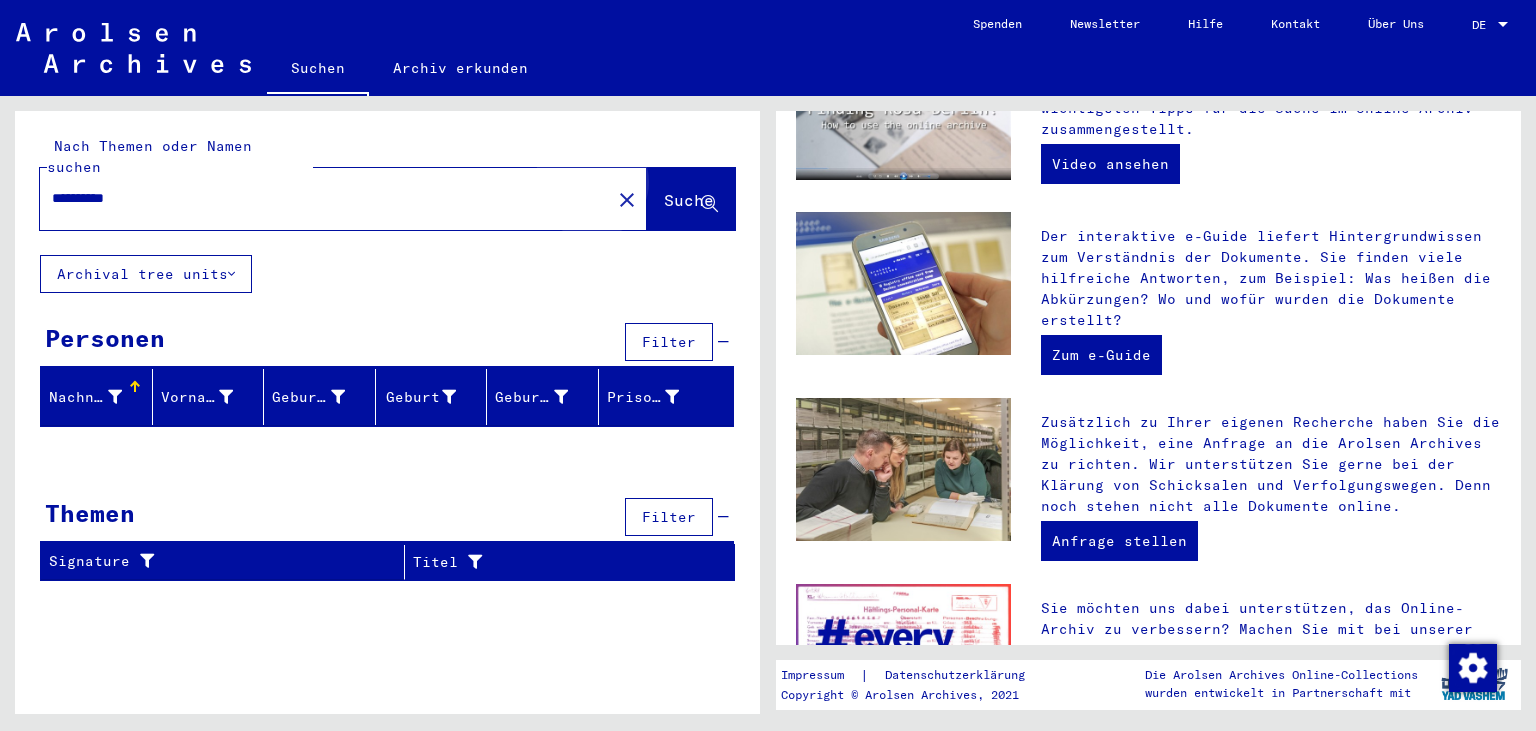 click on "Suche" 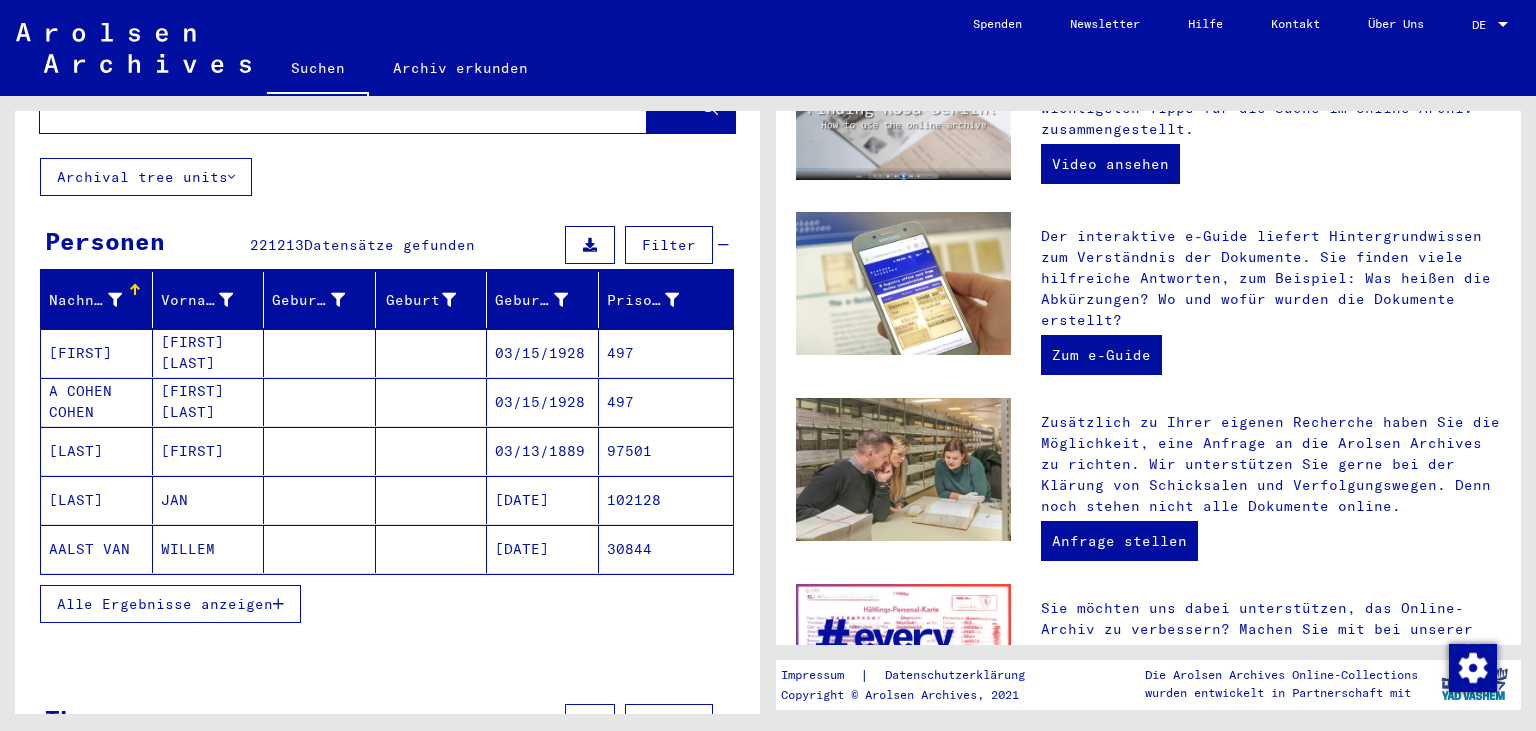 scroll, scrollTop: 0, scrollLeft: 0, axis: both 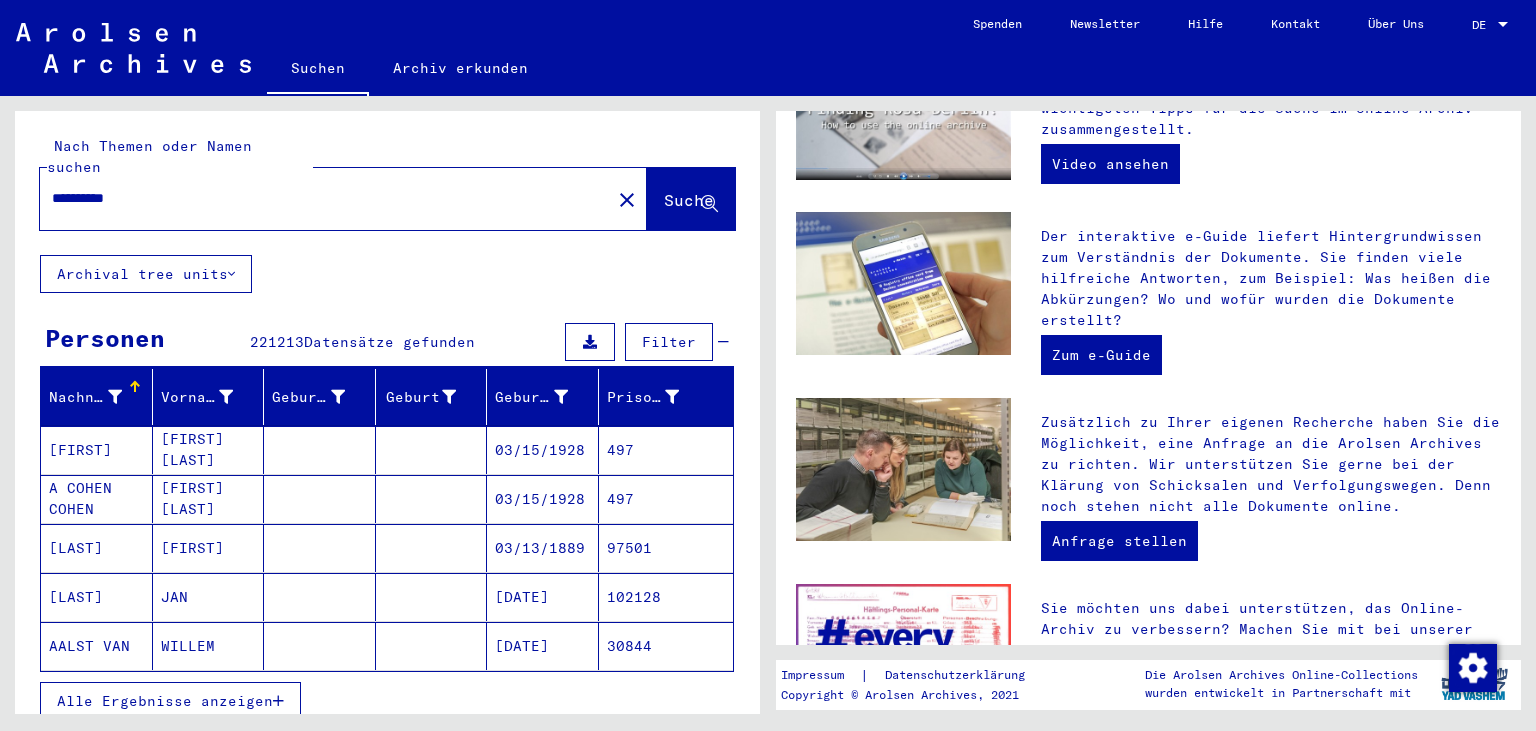 click on "**********" at bounding box center (319, 198) 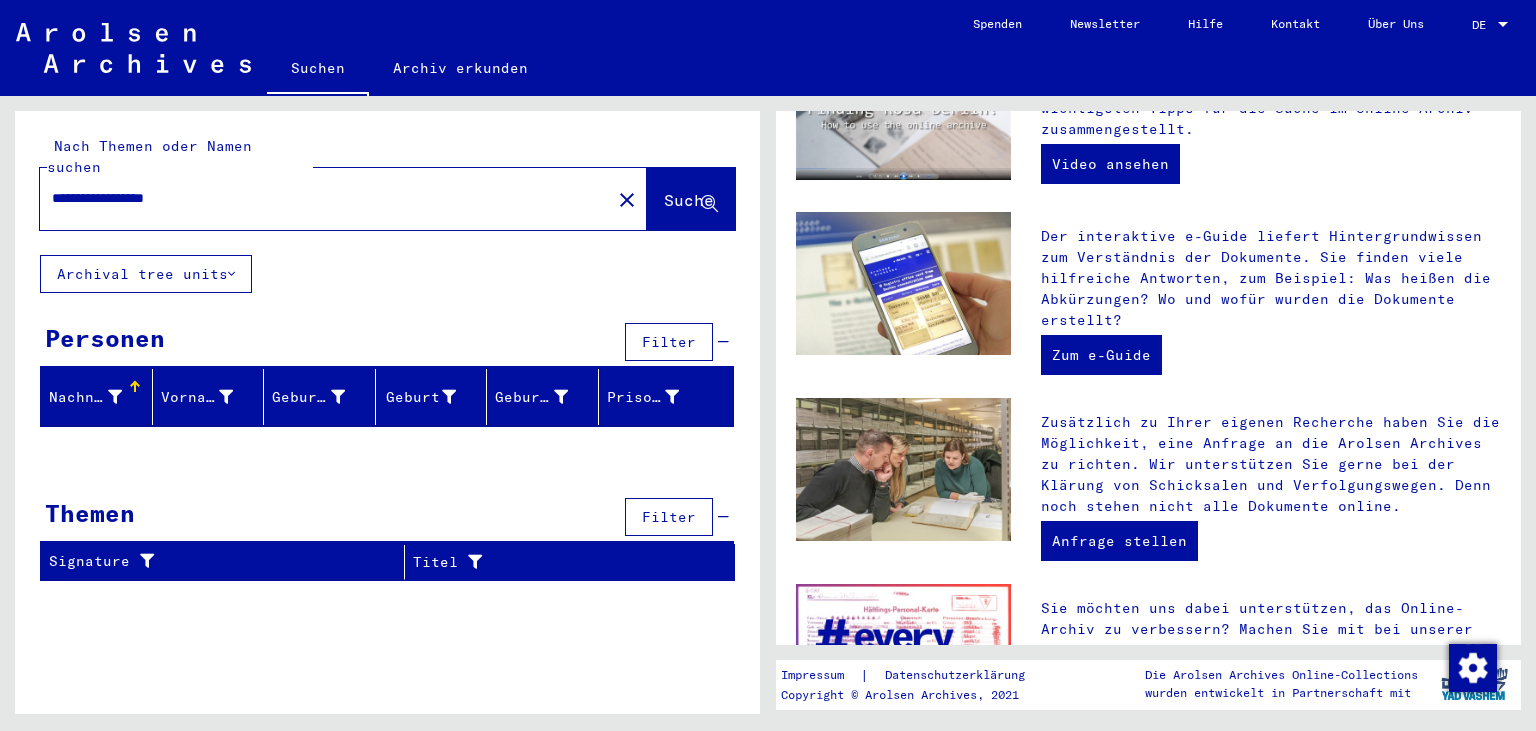 drag, startPoint x: 147, startPoint y: 173, endPoint x: 97, endPoint y: 179, distance: 50.358715 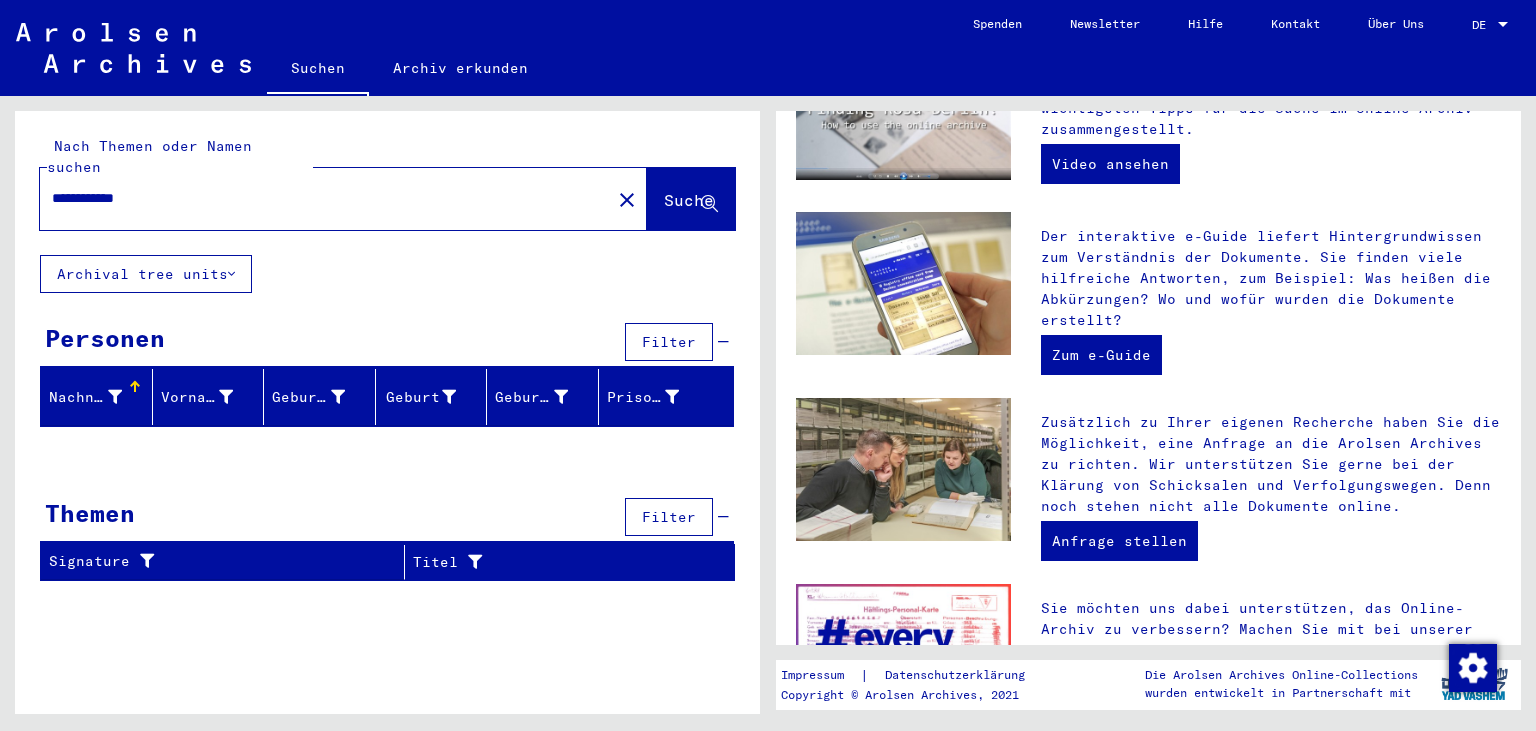 type on "**********" 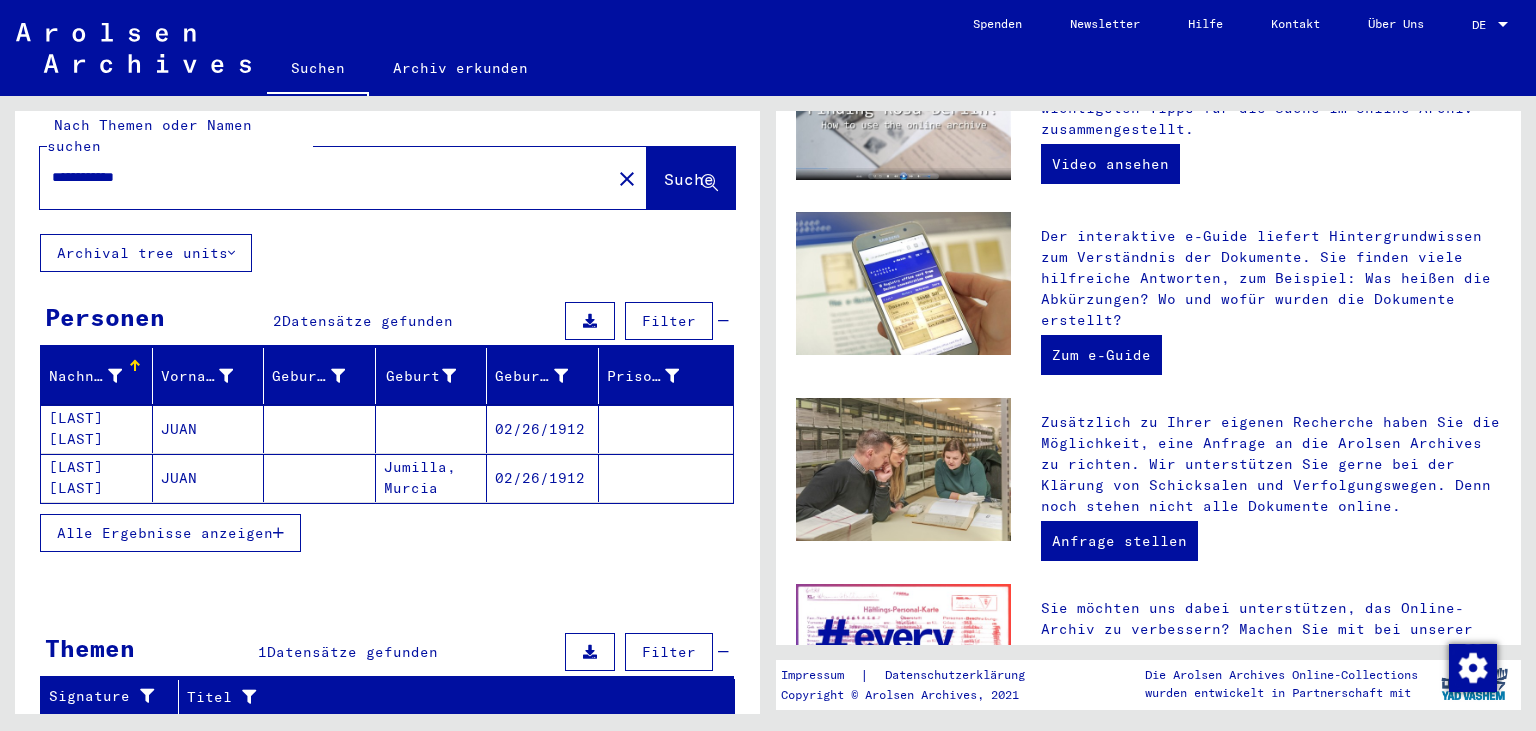 scroll, scrollTop: 22, scrollLeft: 0, axis: vertical 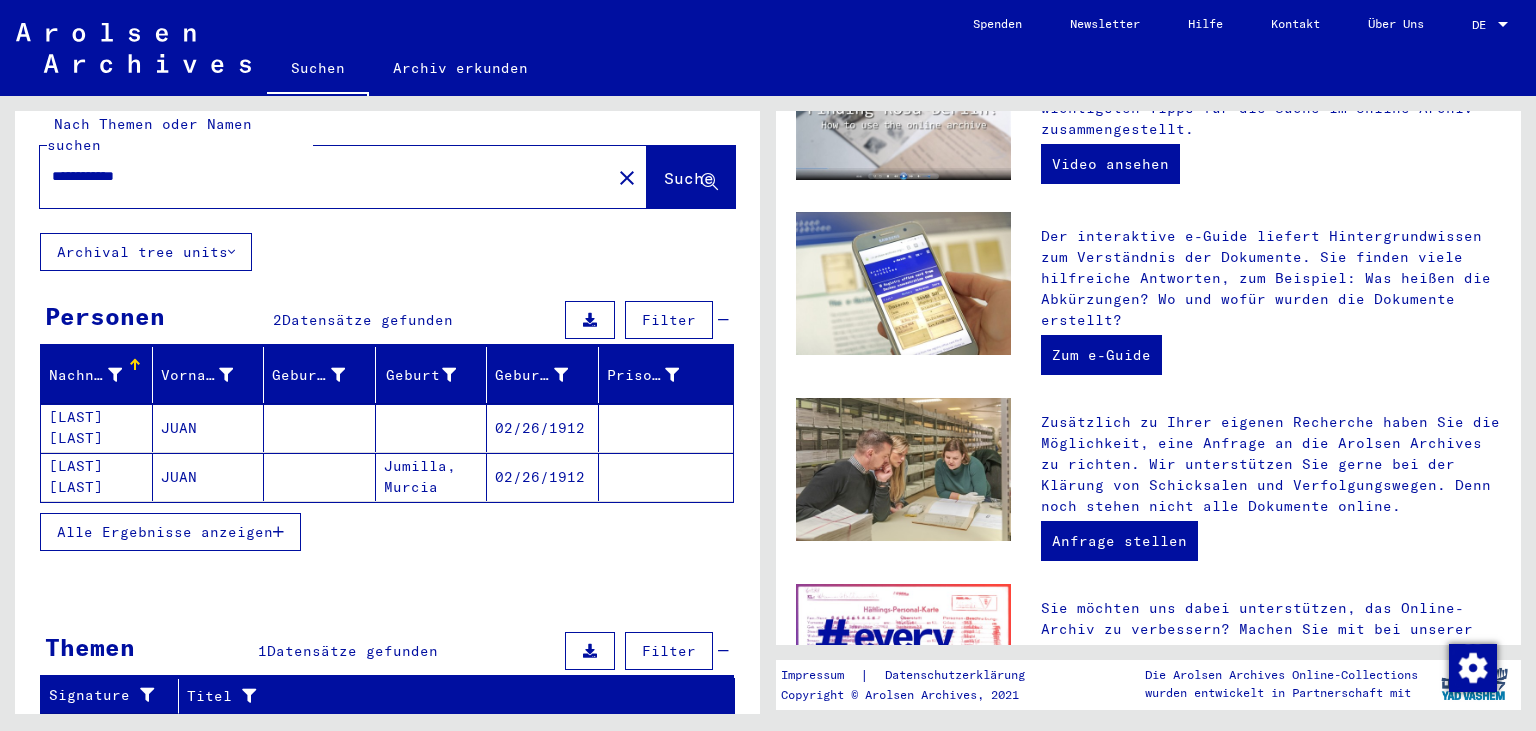 click on "Jumilla, Murcia" 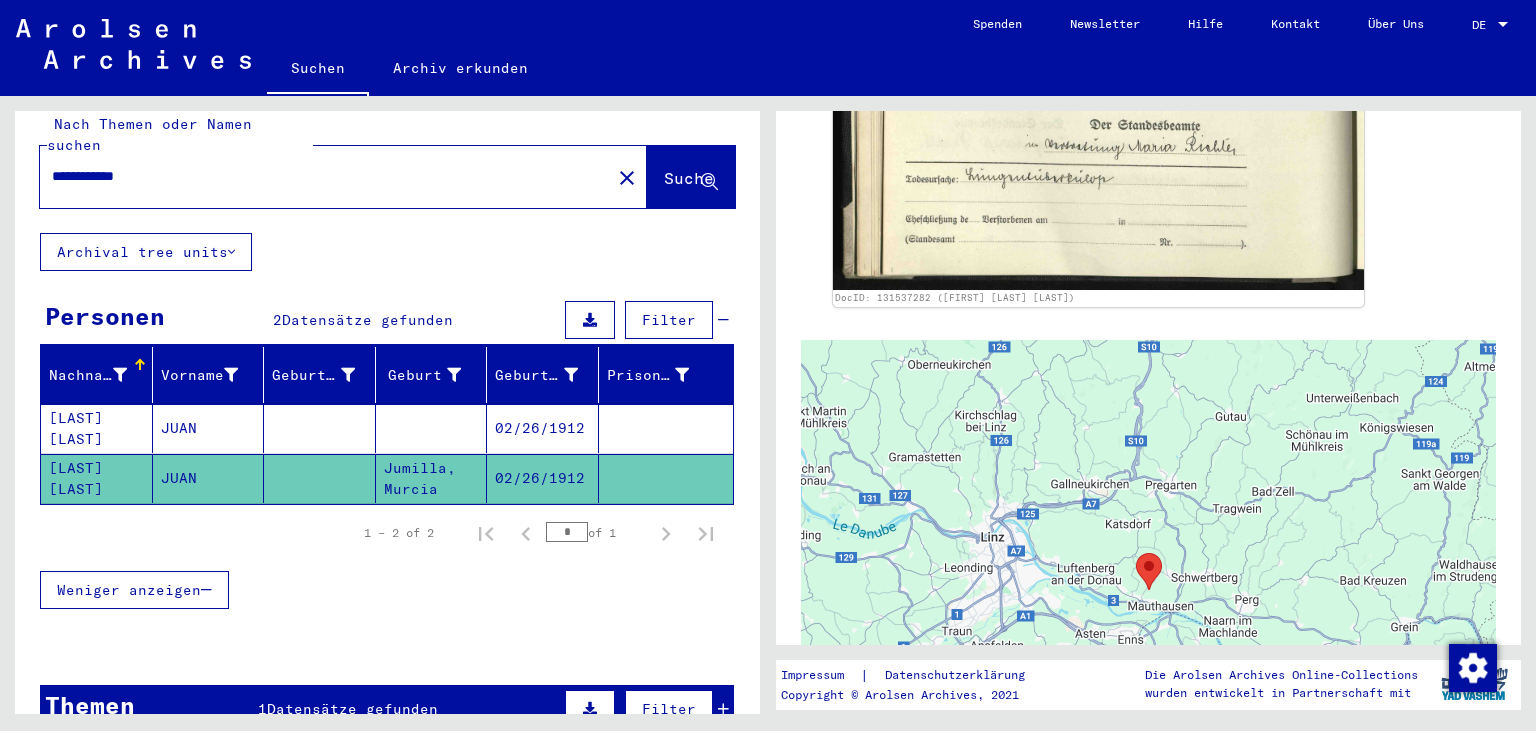 scroll, scrollTop: 996, scrollLeft: 0, axis: vertical 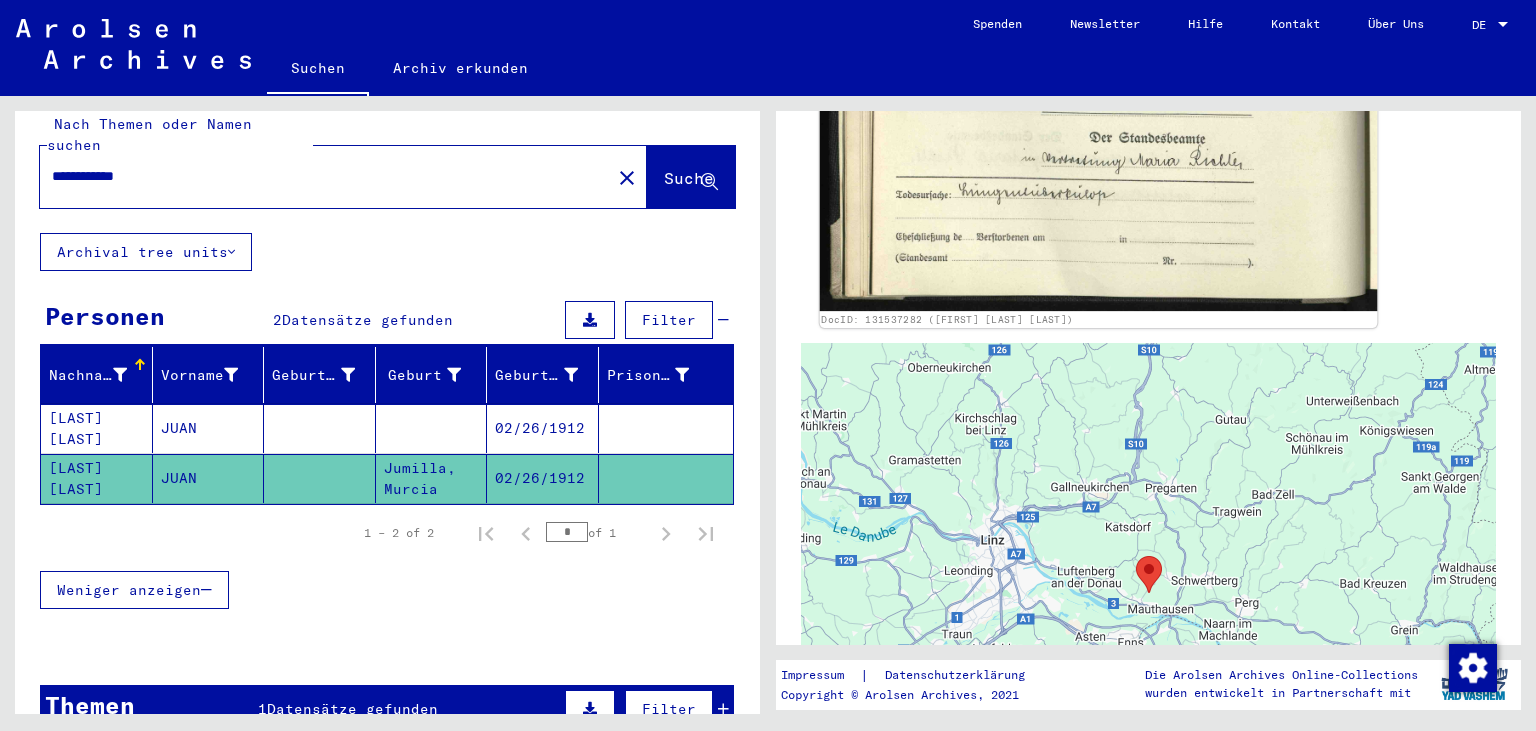 click 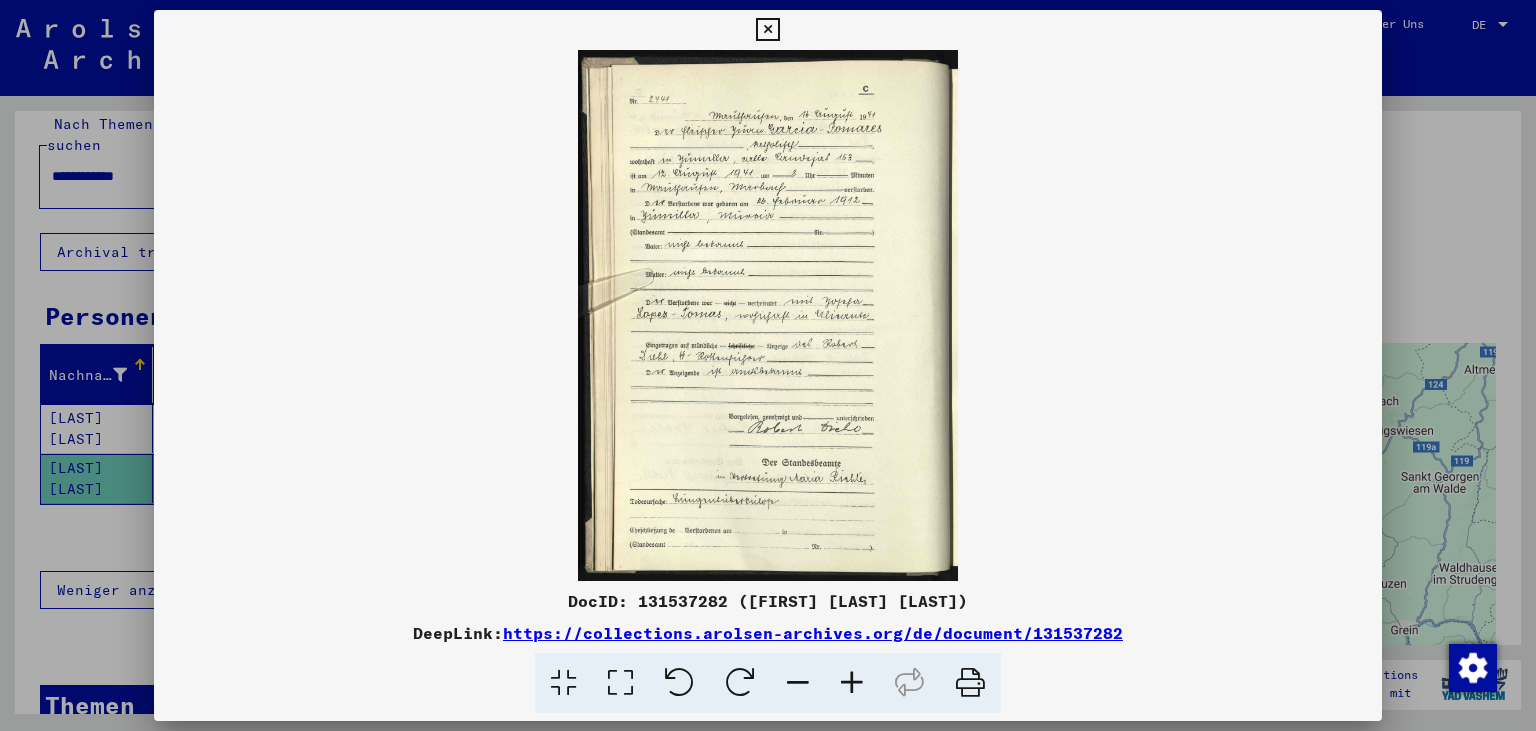 type 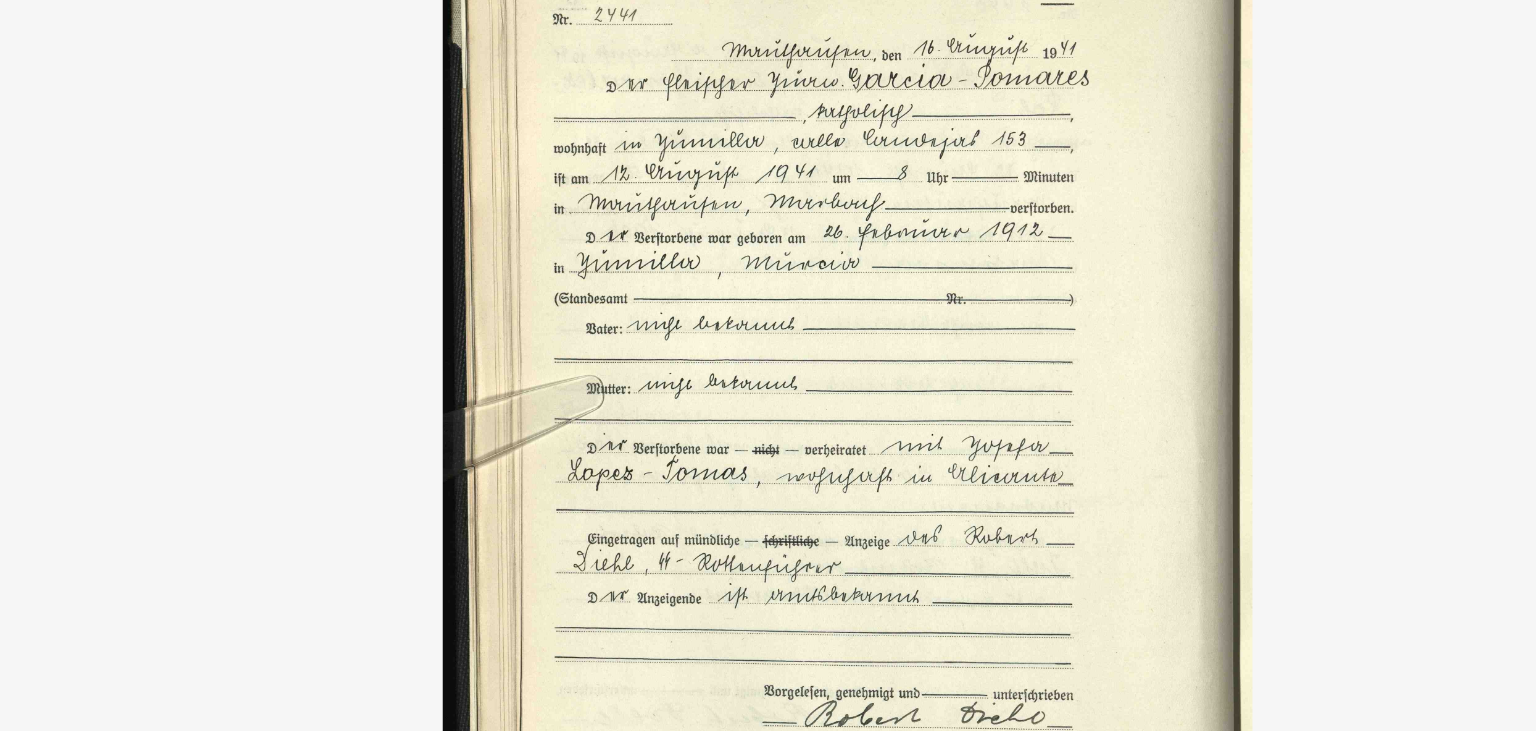 drag, startPoint x: 754, startPoint y: 159, endPoint x: 759, endPoint y: 241, distance: 82.1523 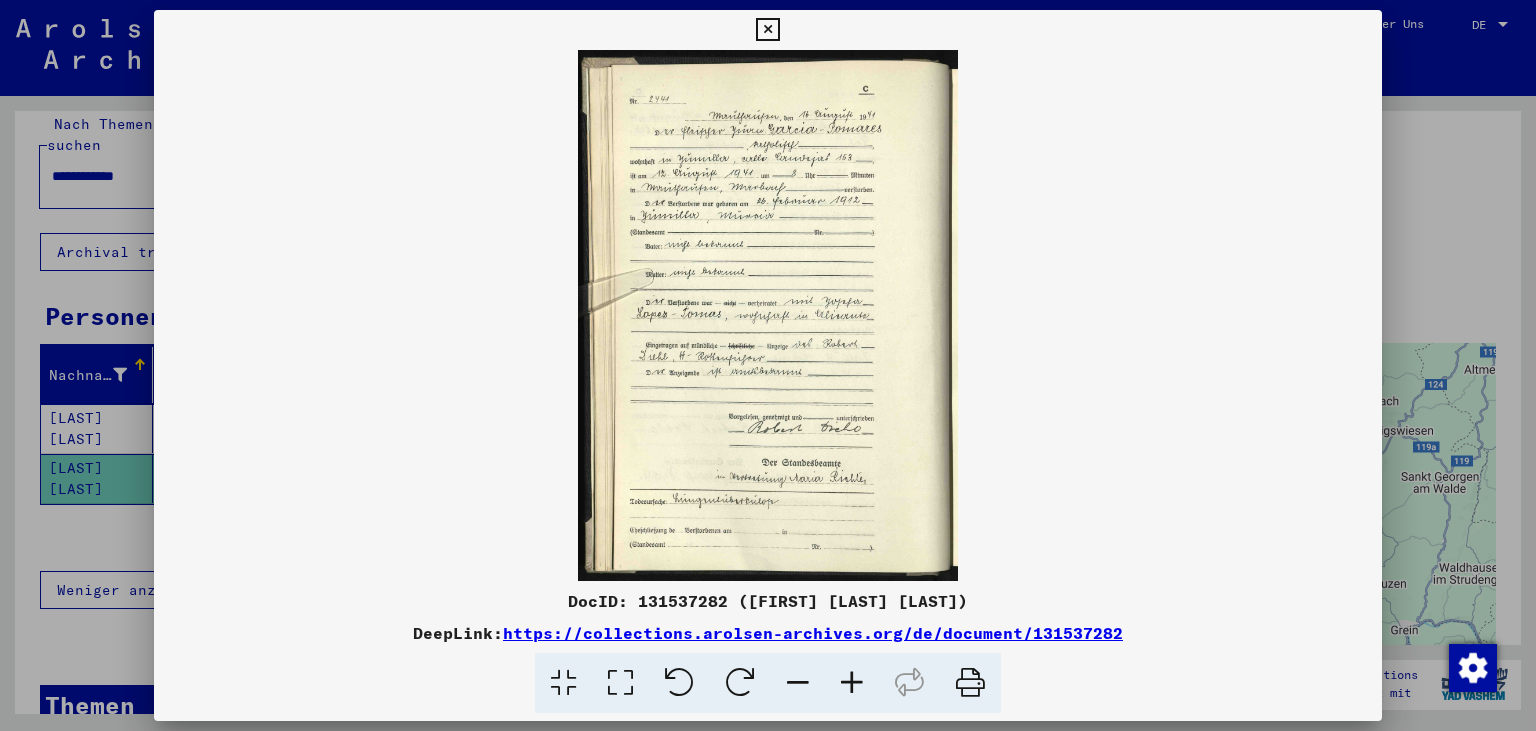 click at bounding box center (767, 30) 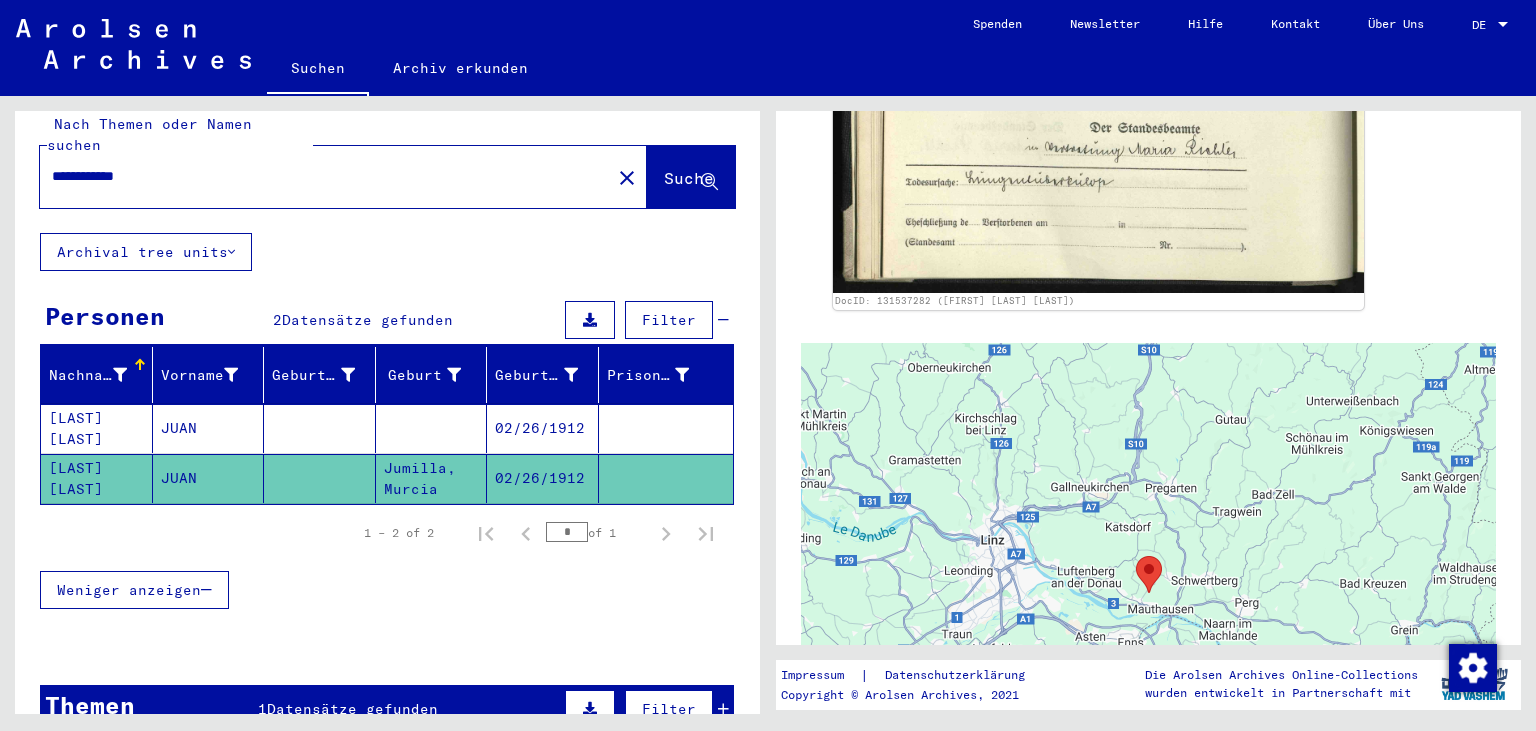 click on "02/26/1912" at bounding box center (543, 478) 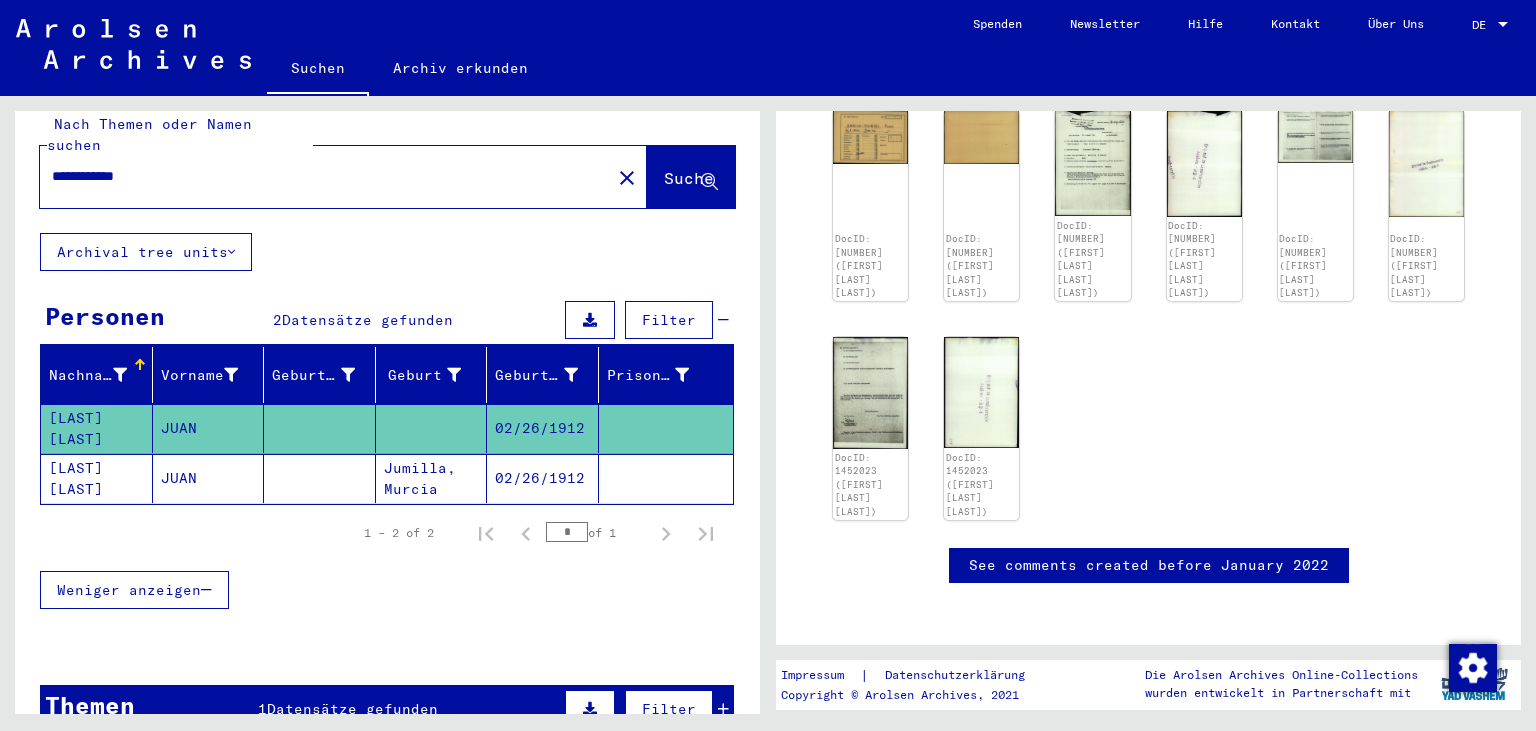 scroll, scrollTop: 0, scrollLeft: 0, axis: both 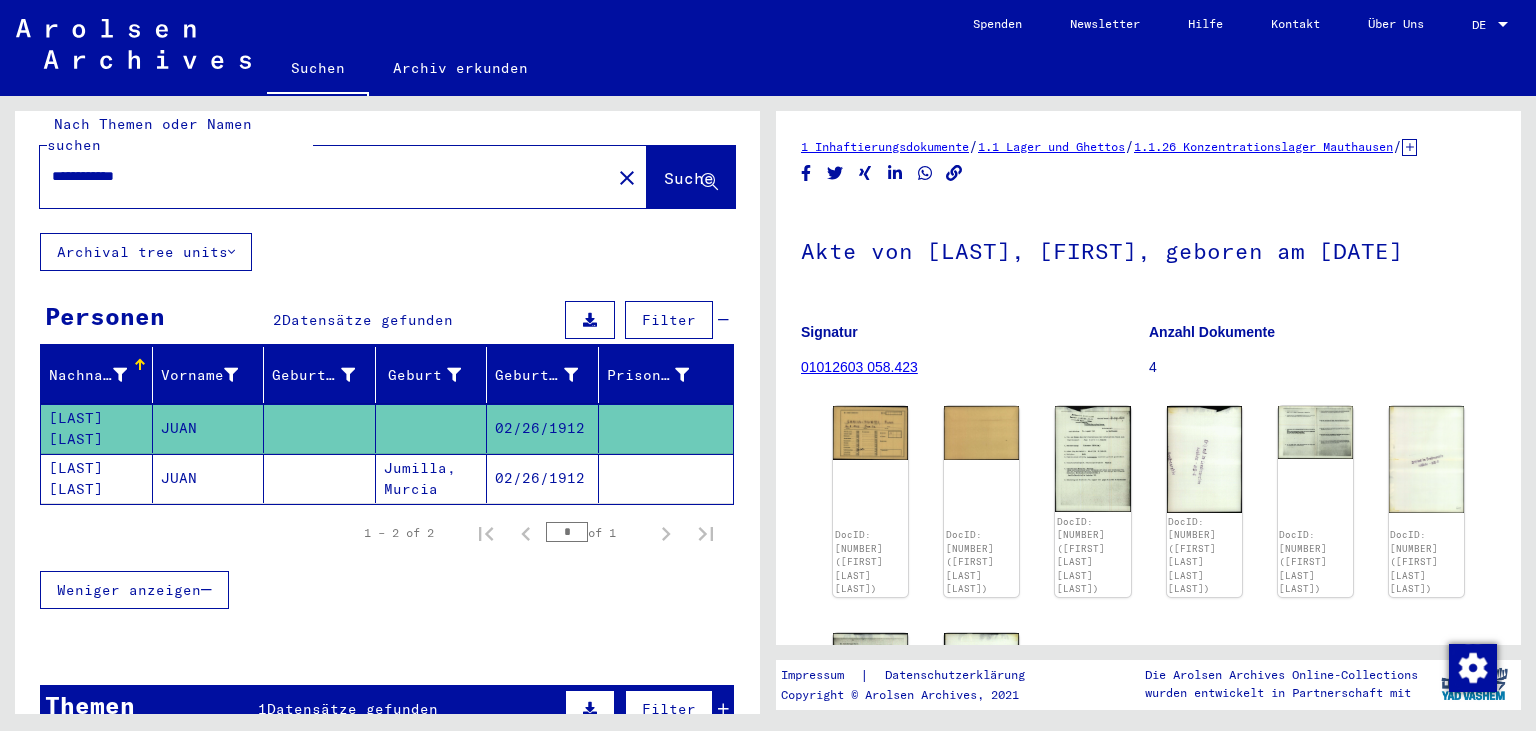 click on "**********" 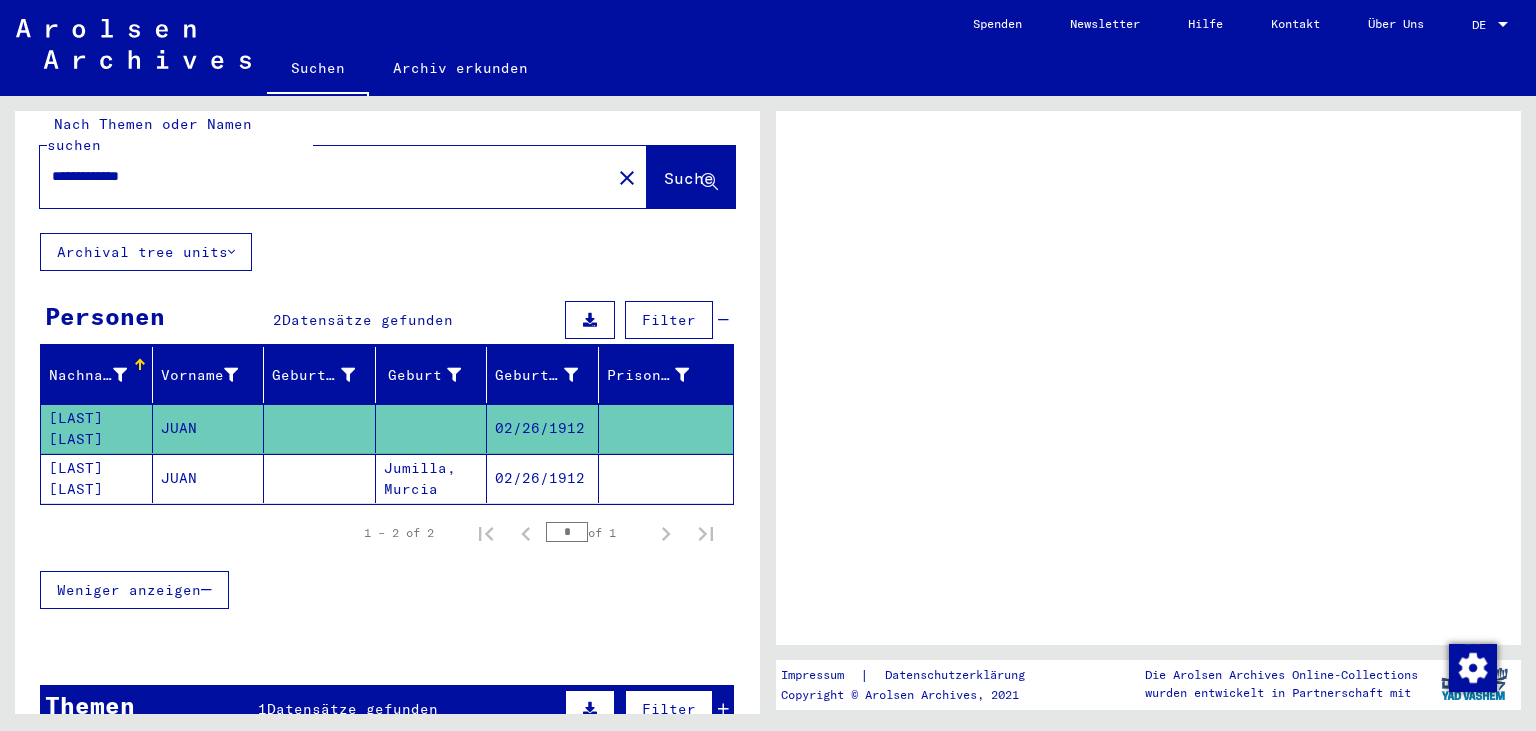 scroll, scrollTop: 0, scrollLeft: 0, axis: both 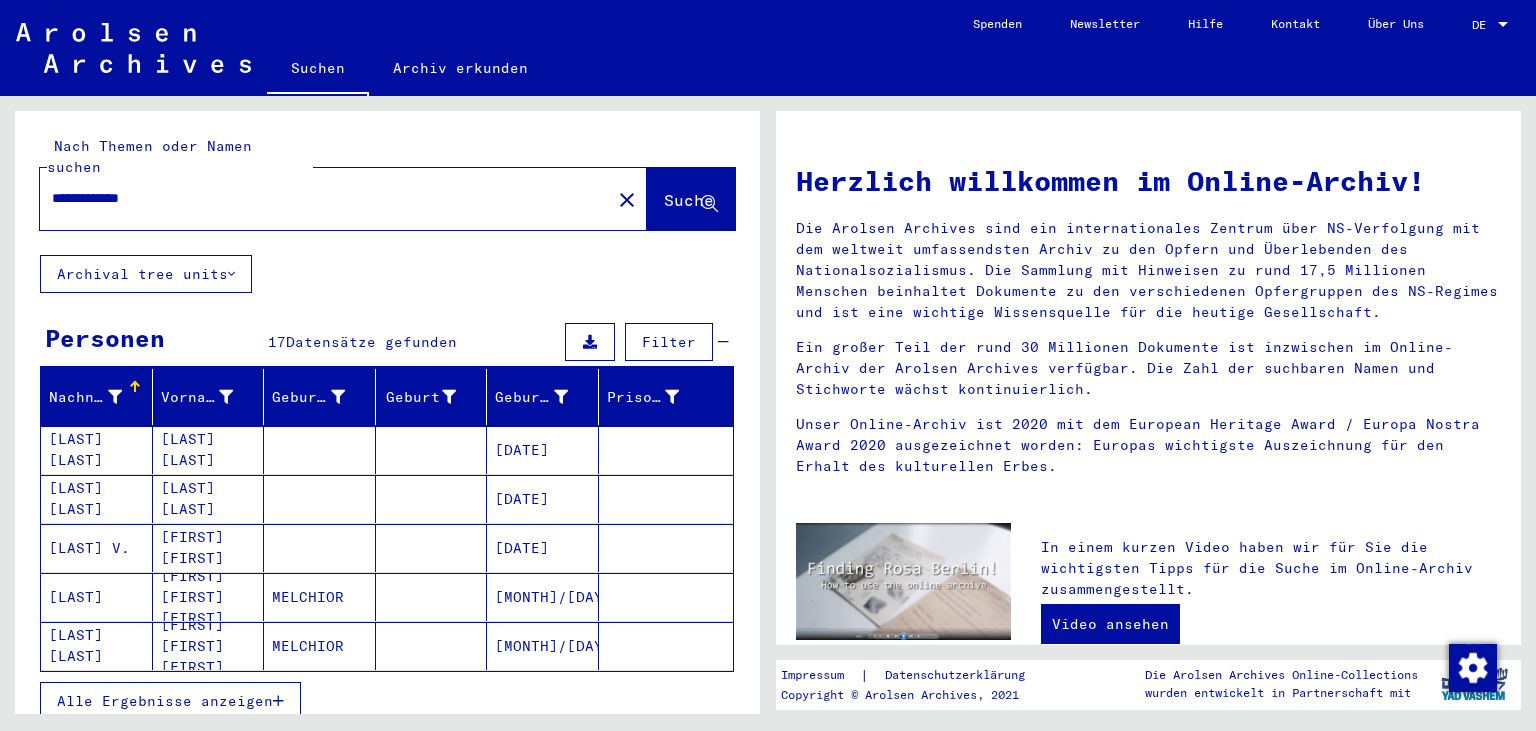 click on "[DATE]" at bounding box center [543, 499] 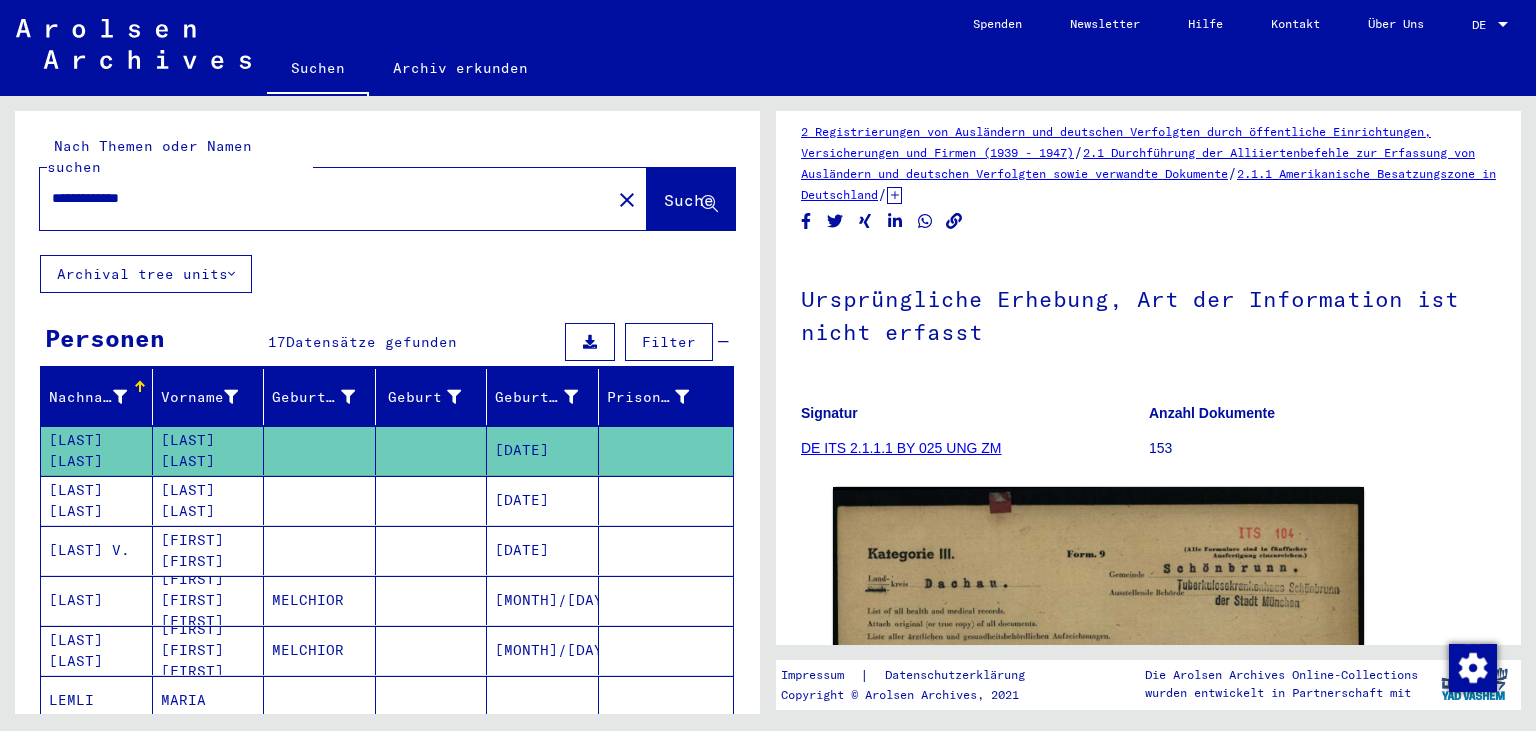 scroll, scrollTop: 0, scrollLeft: 0, axis: both 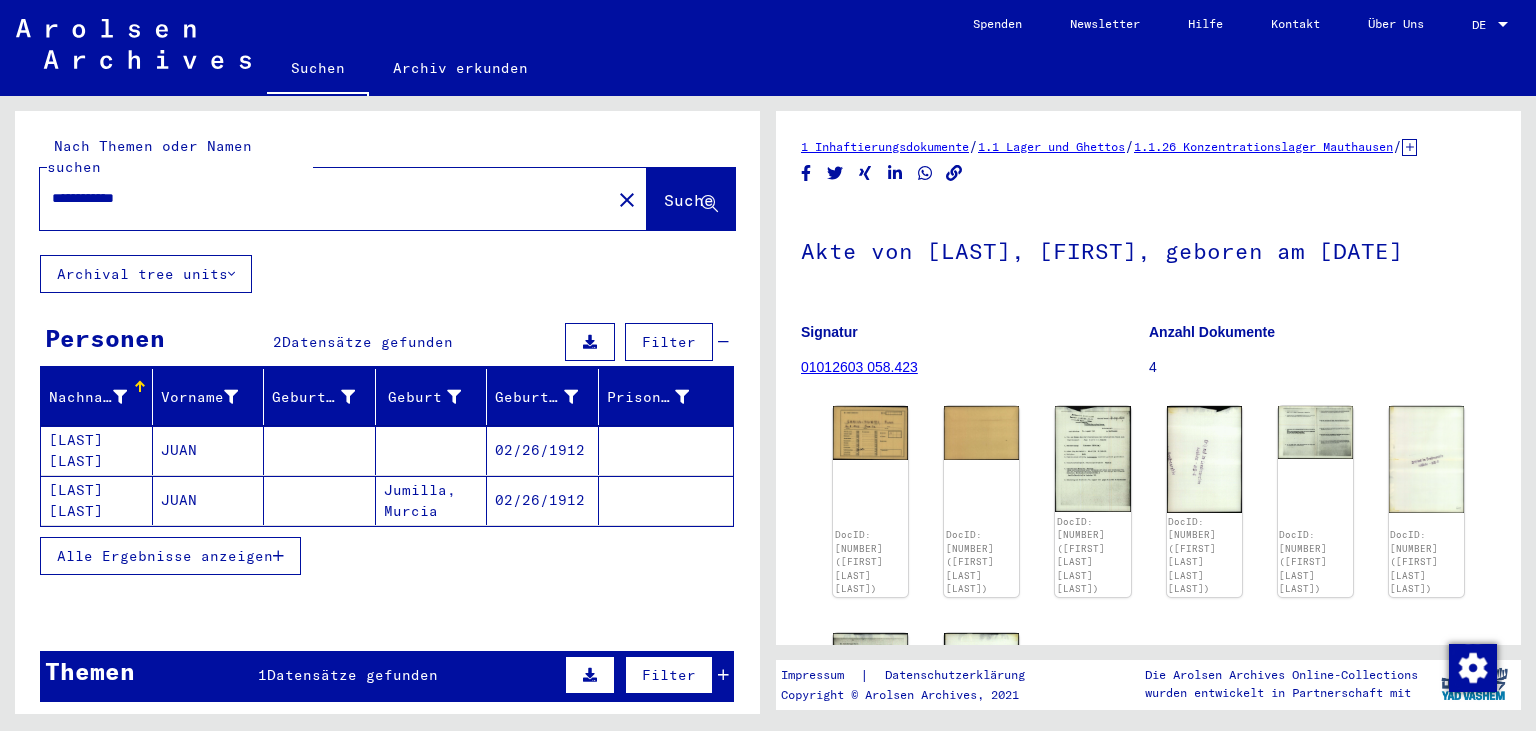 click on "**********" 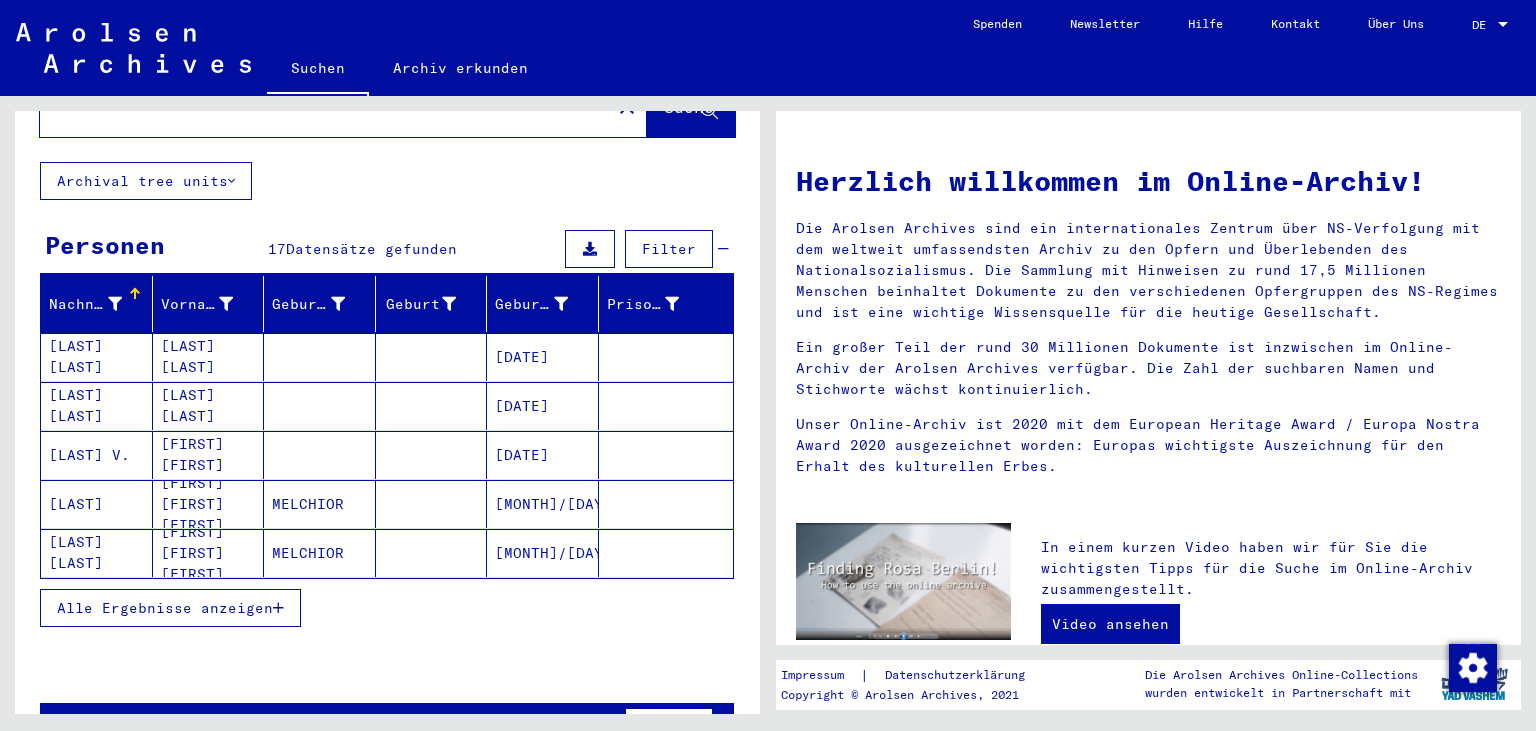 scroll, scrollTop: 0, scrollLeft: 0, axis: both 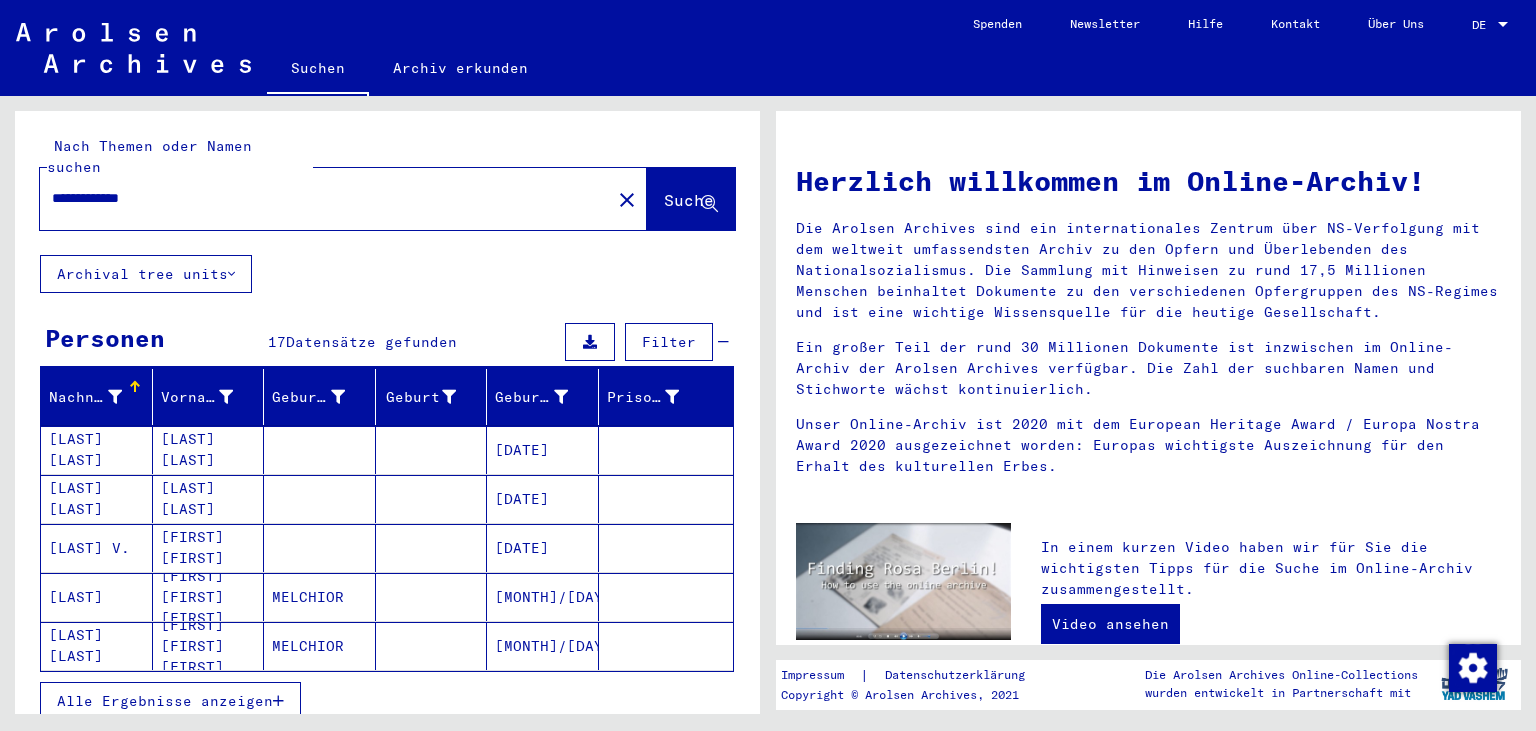 drag, startPoint x: 196, startPoint y: 195, endPoint x: 173, endPoint y: 162, distance: 40.22437 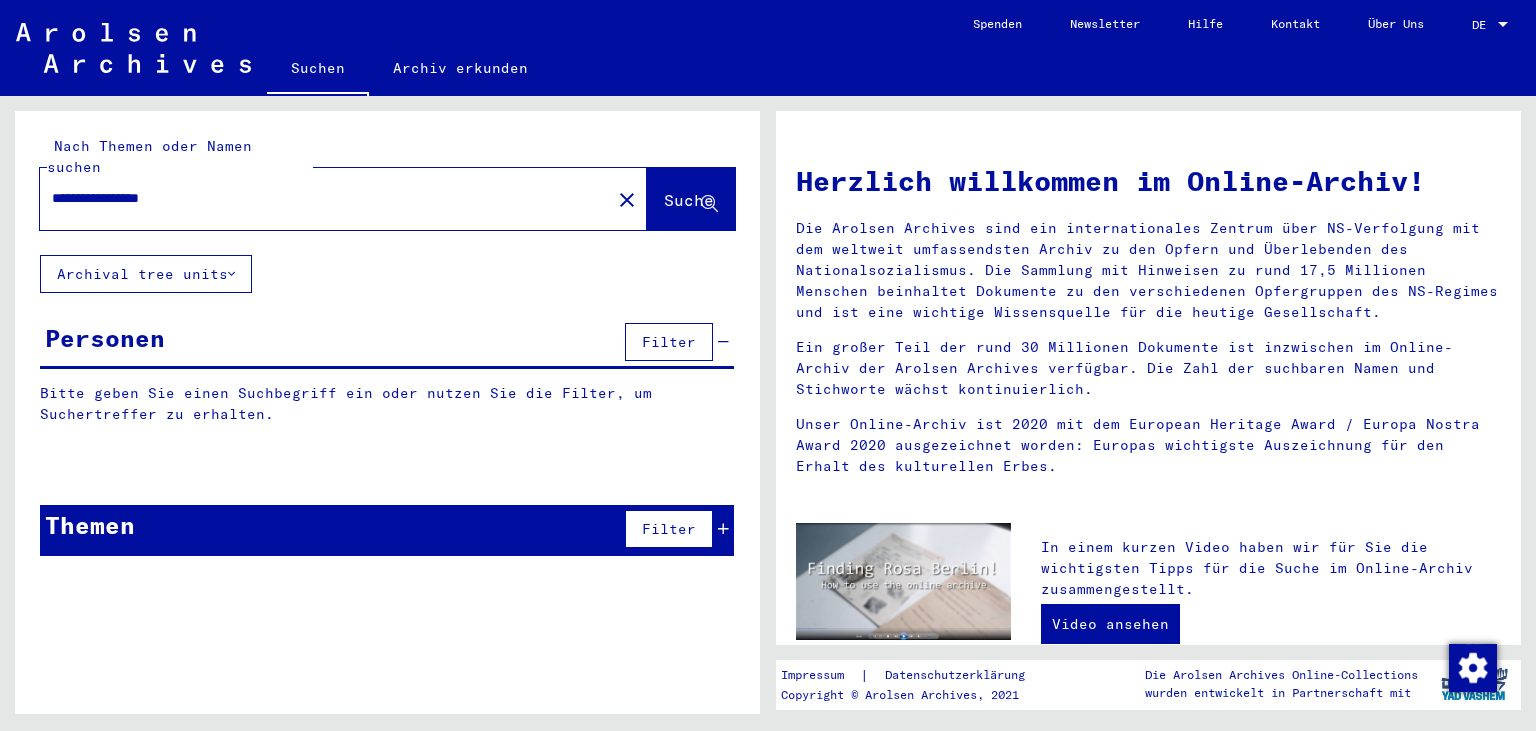 scroll, scrollTop: 88, scrollLeft: 0, axis: vertical 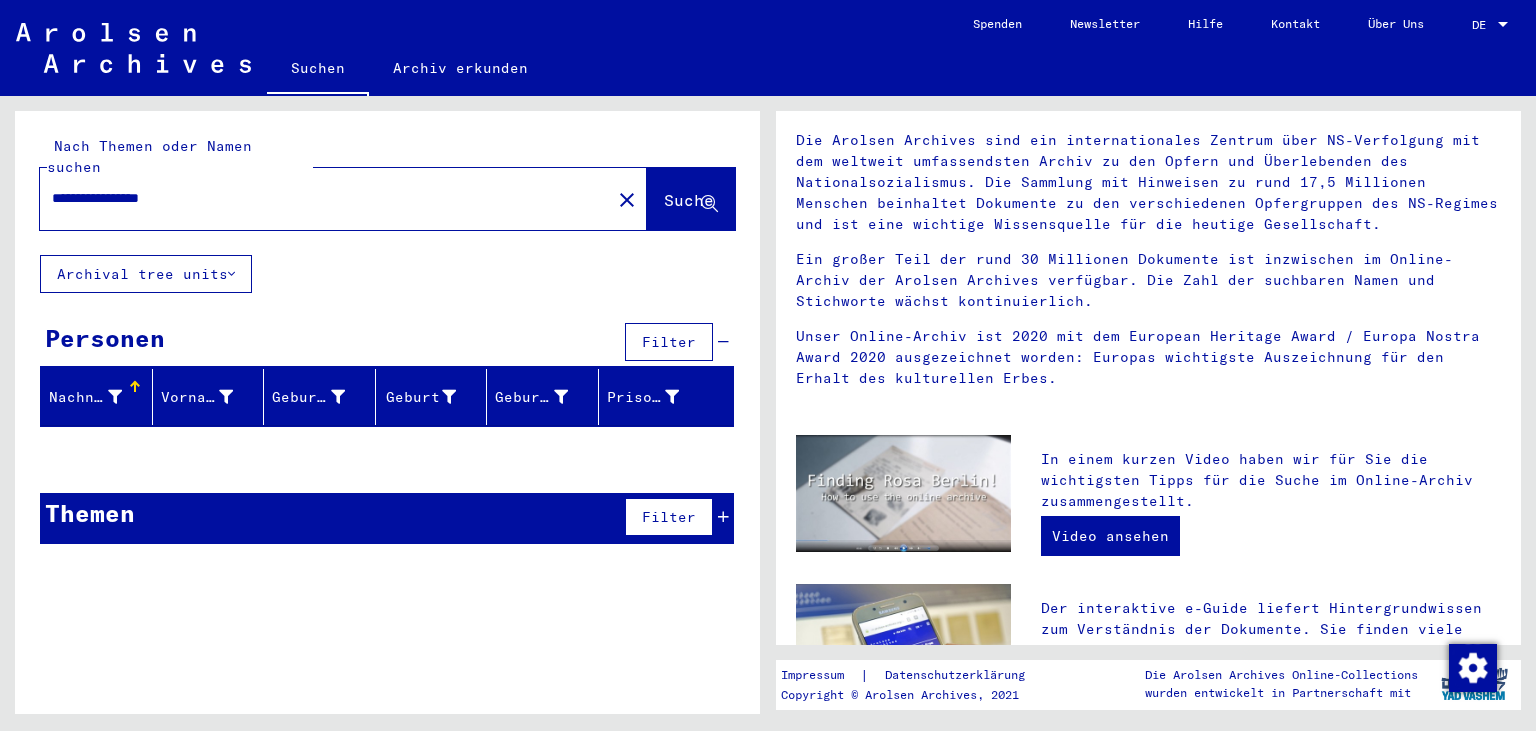 click on "**********" at bounding box center [319, 198] 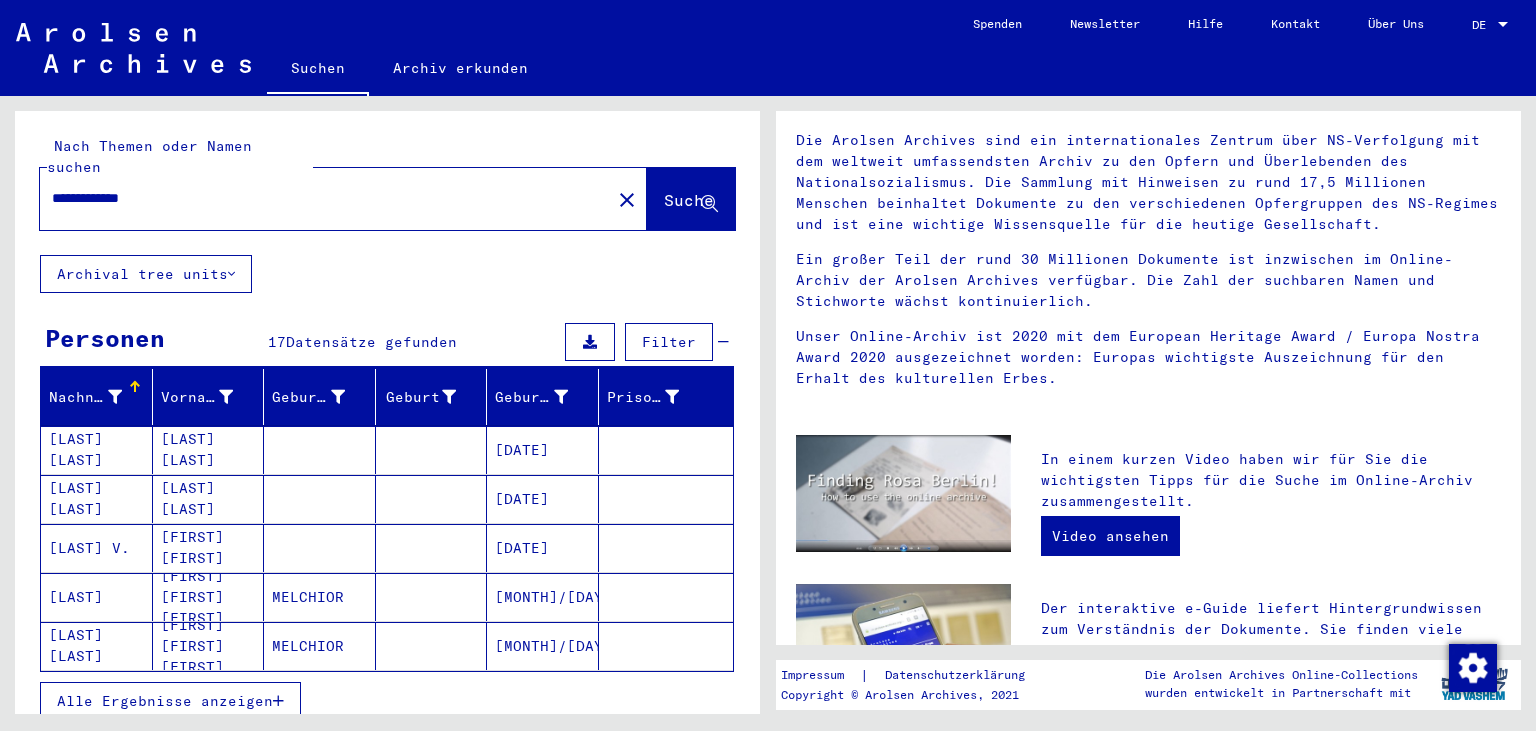 scroll, scrollTop: 0, scrollLeft: 0, axis: both 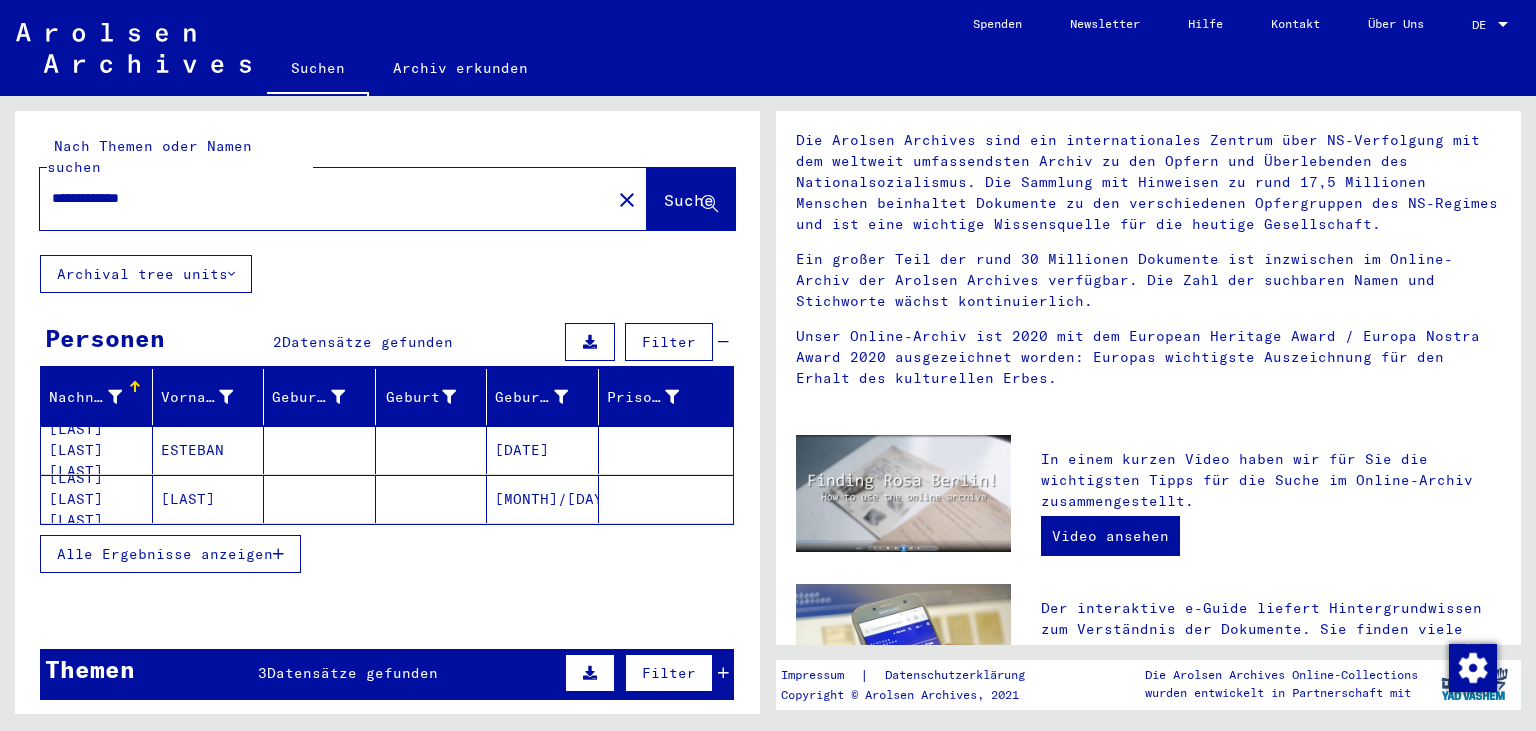 click on "[MONTH]/[DAY]/[YEAR]" 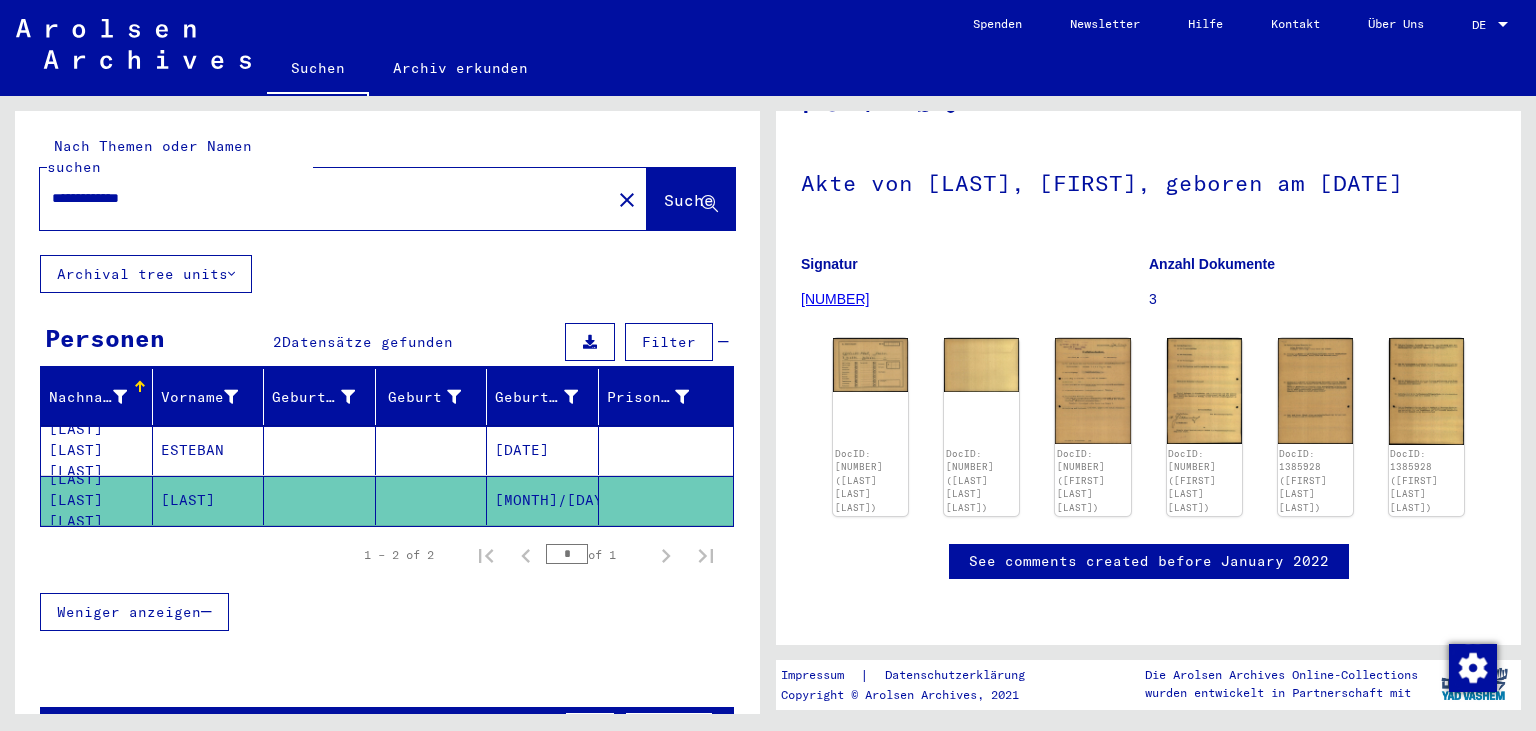 scroll, scrollTop: 210, scrollLeft: 0, axis: vertical 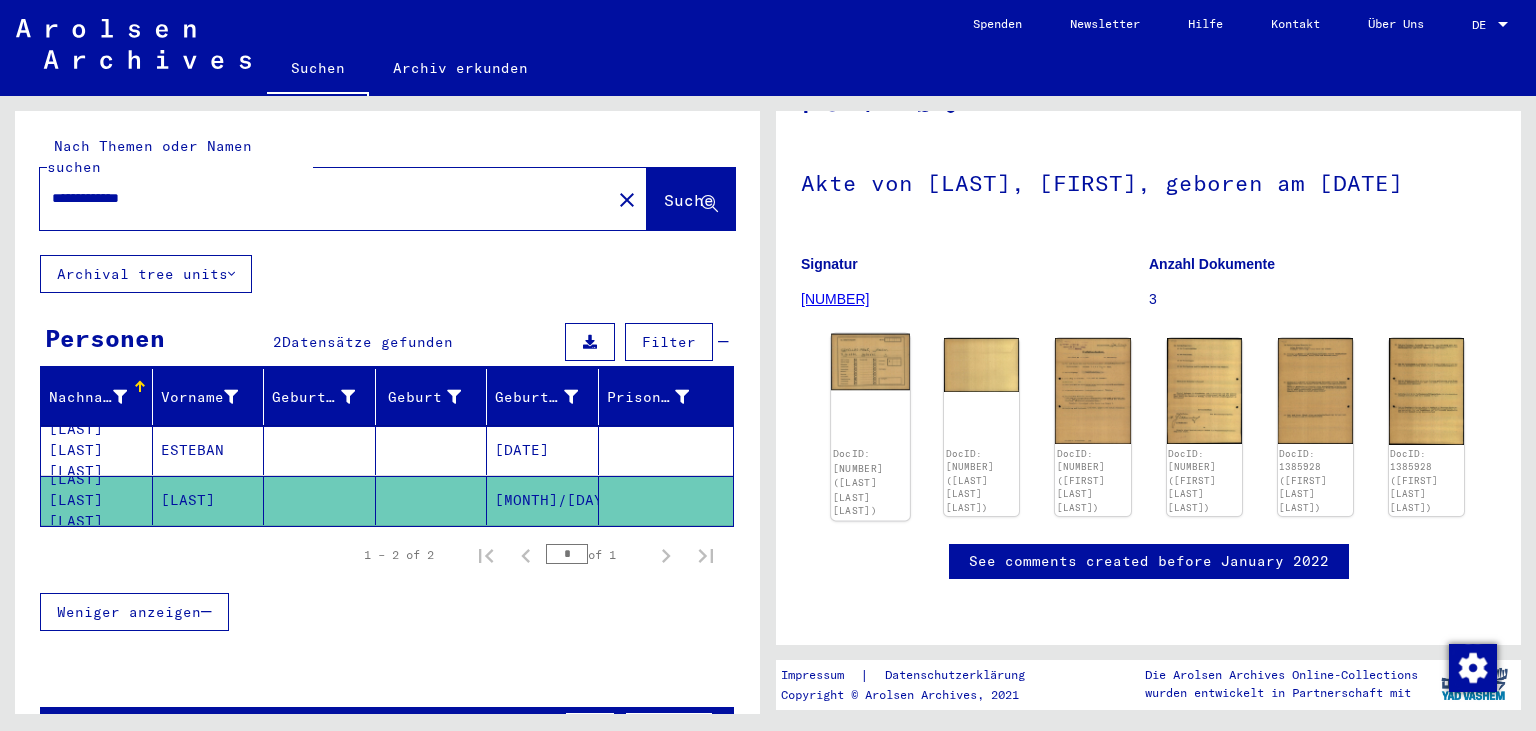 click 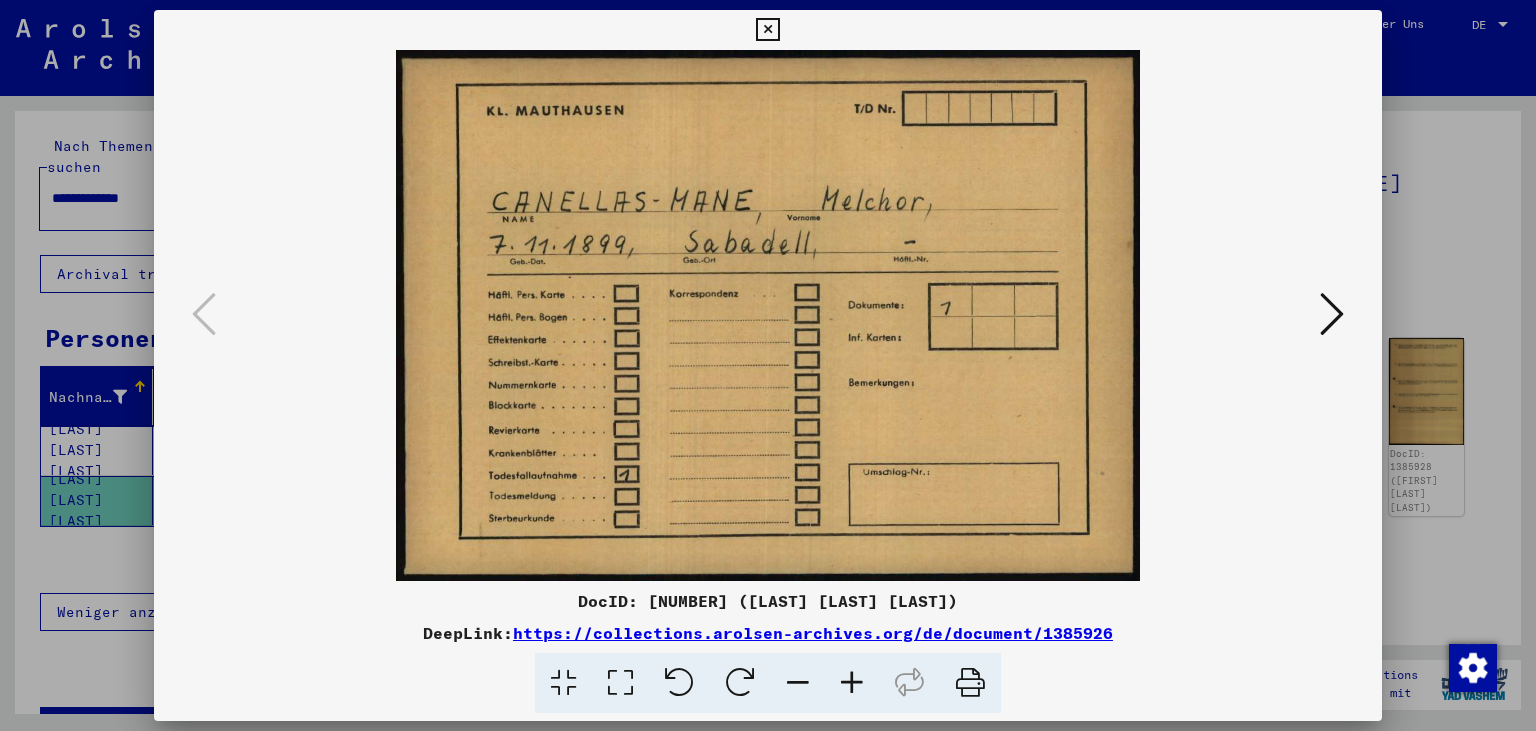 type 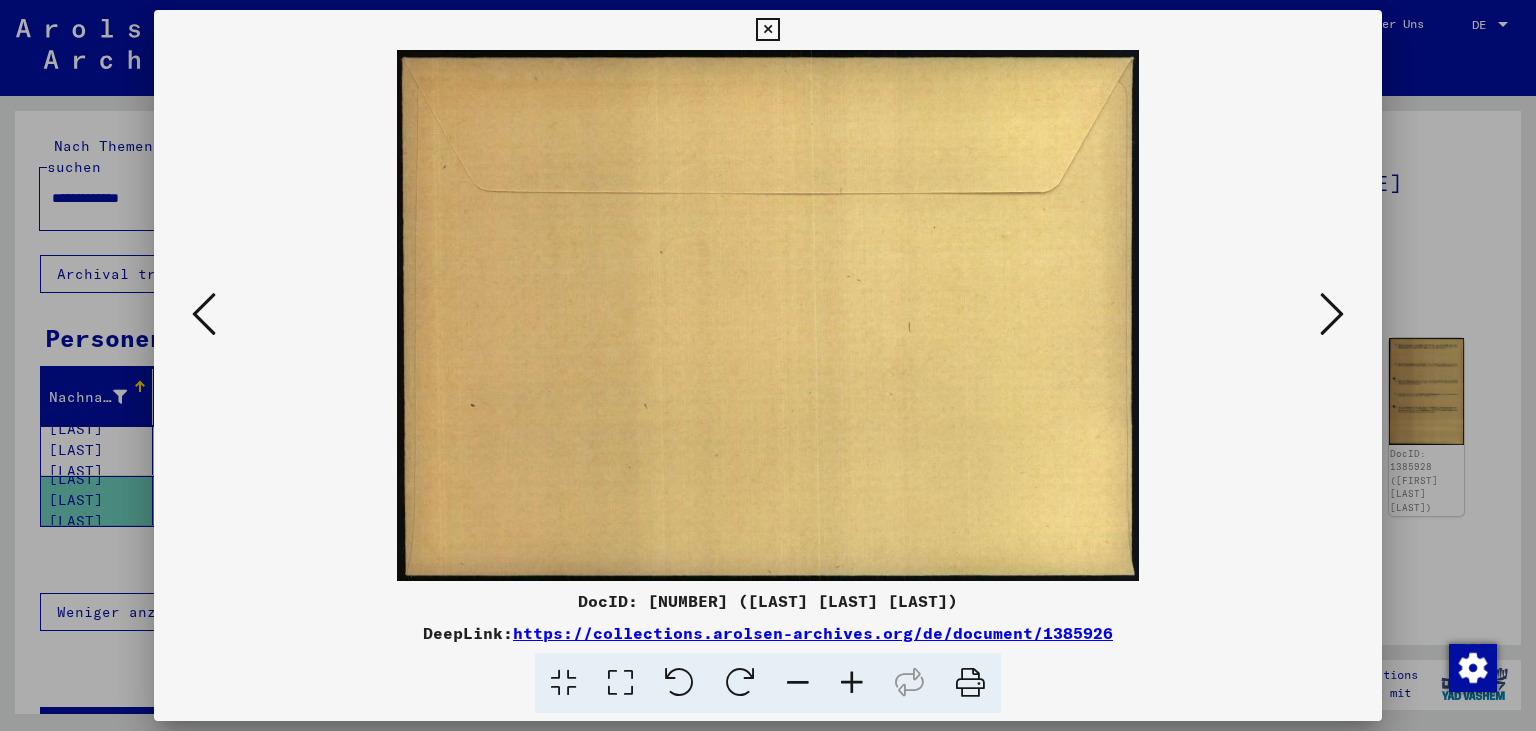 click at bounding box center (1332, 314) 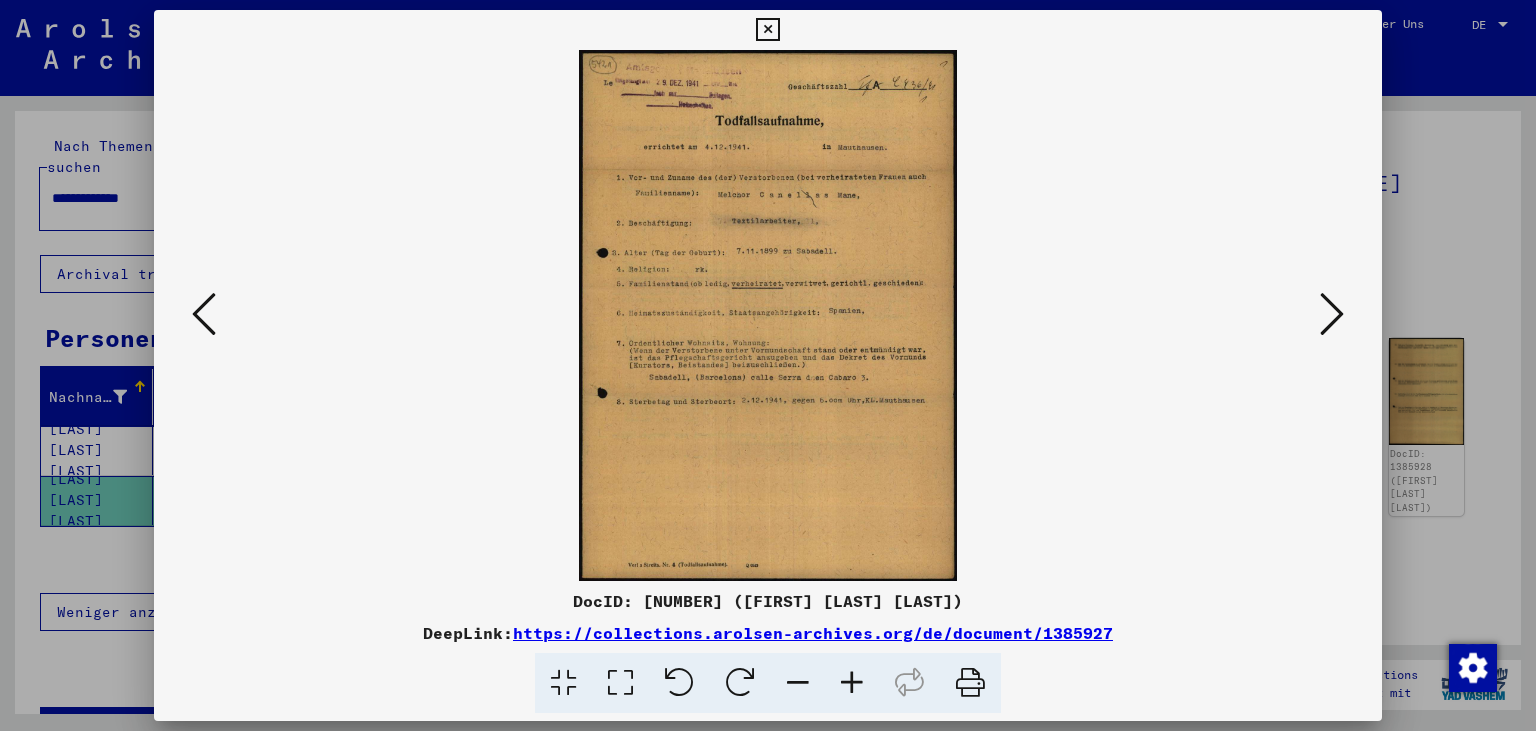 click at bounding box center [1332, 314] 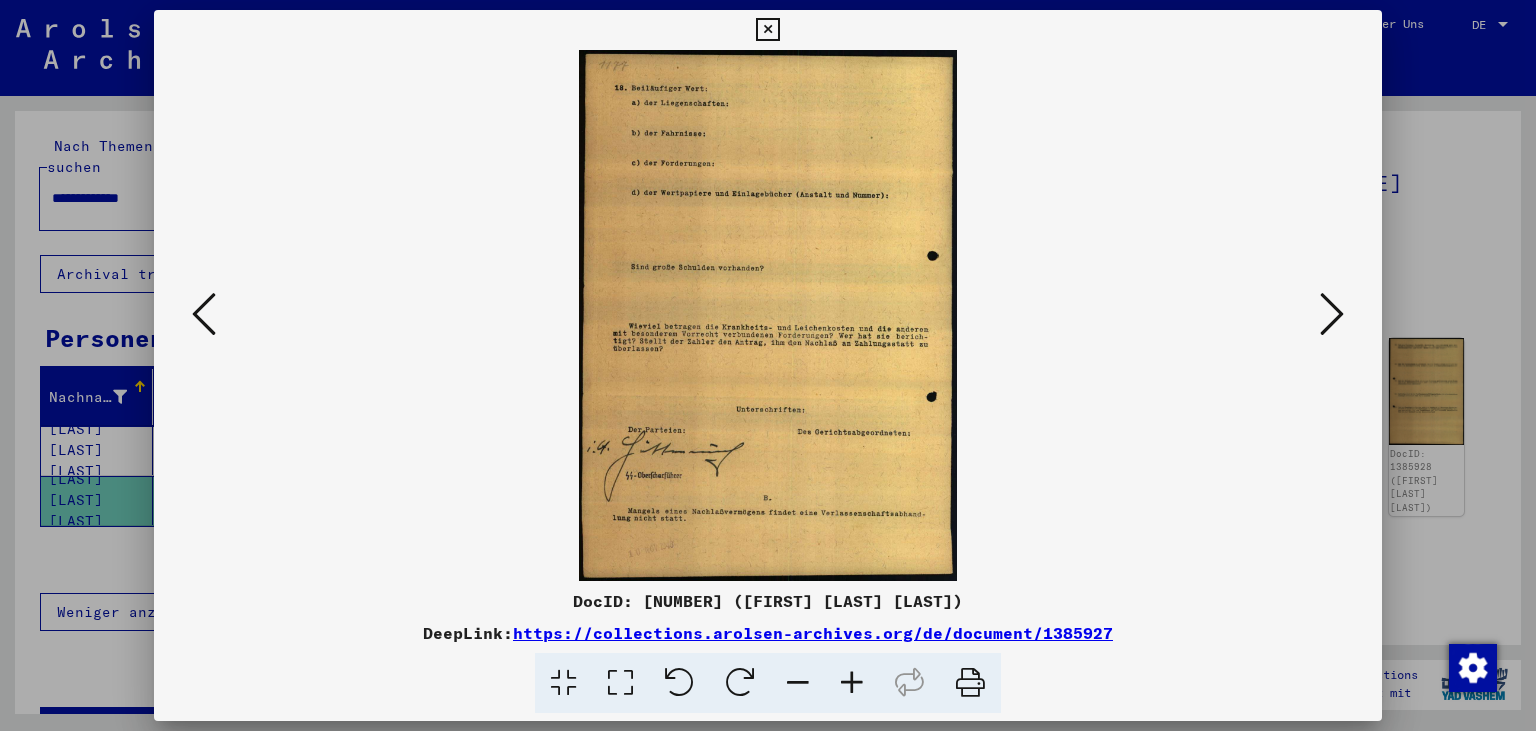 click at bounding box center [1332, 314] 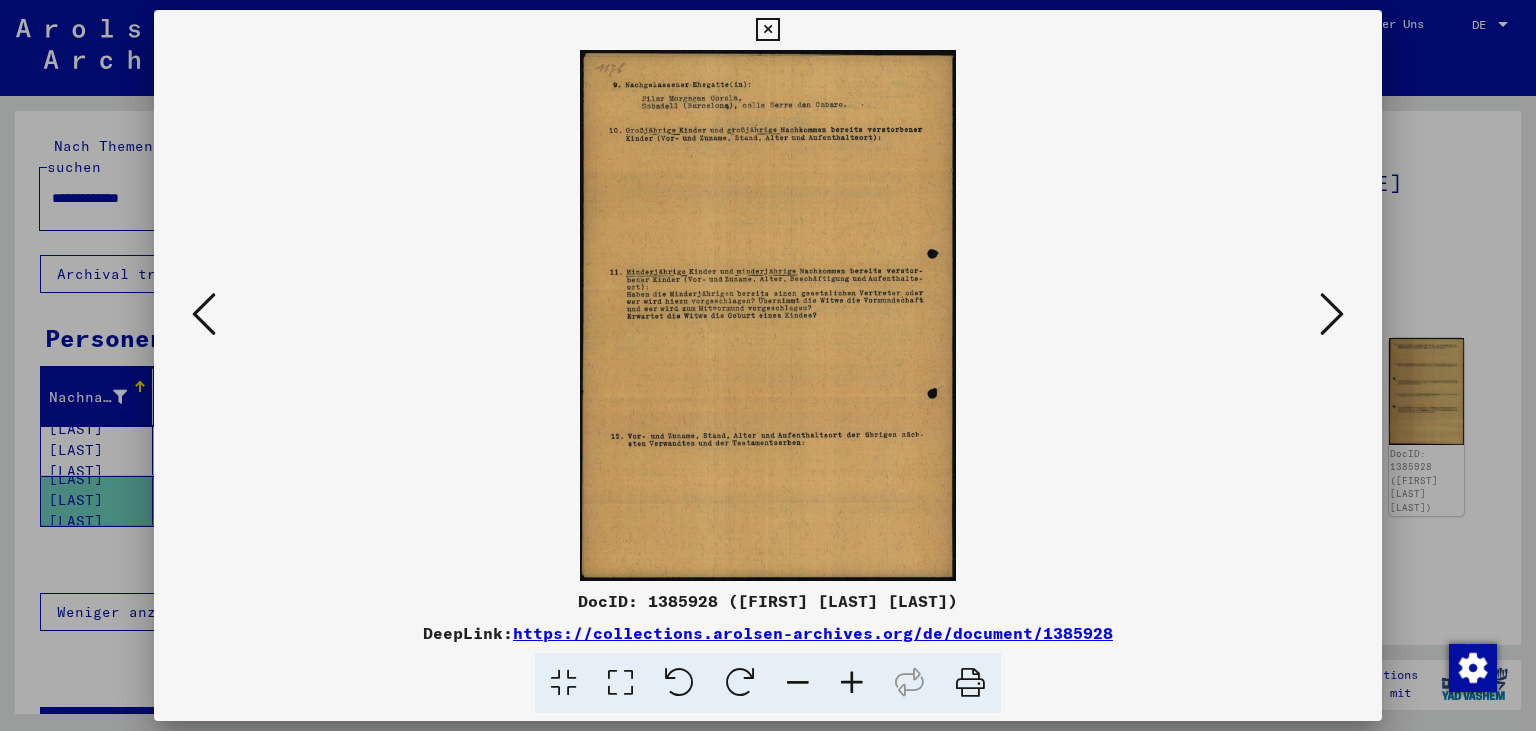 click at bounding box center [1332, 314] 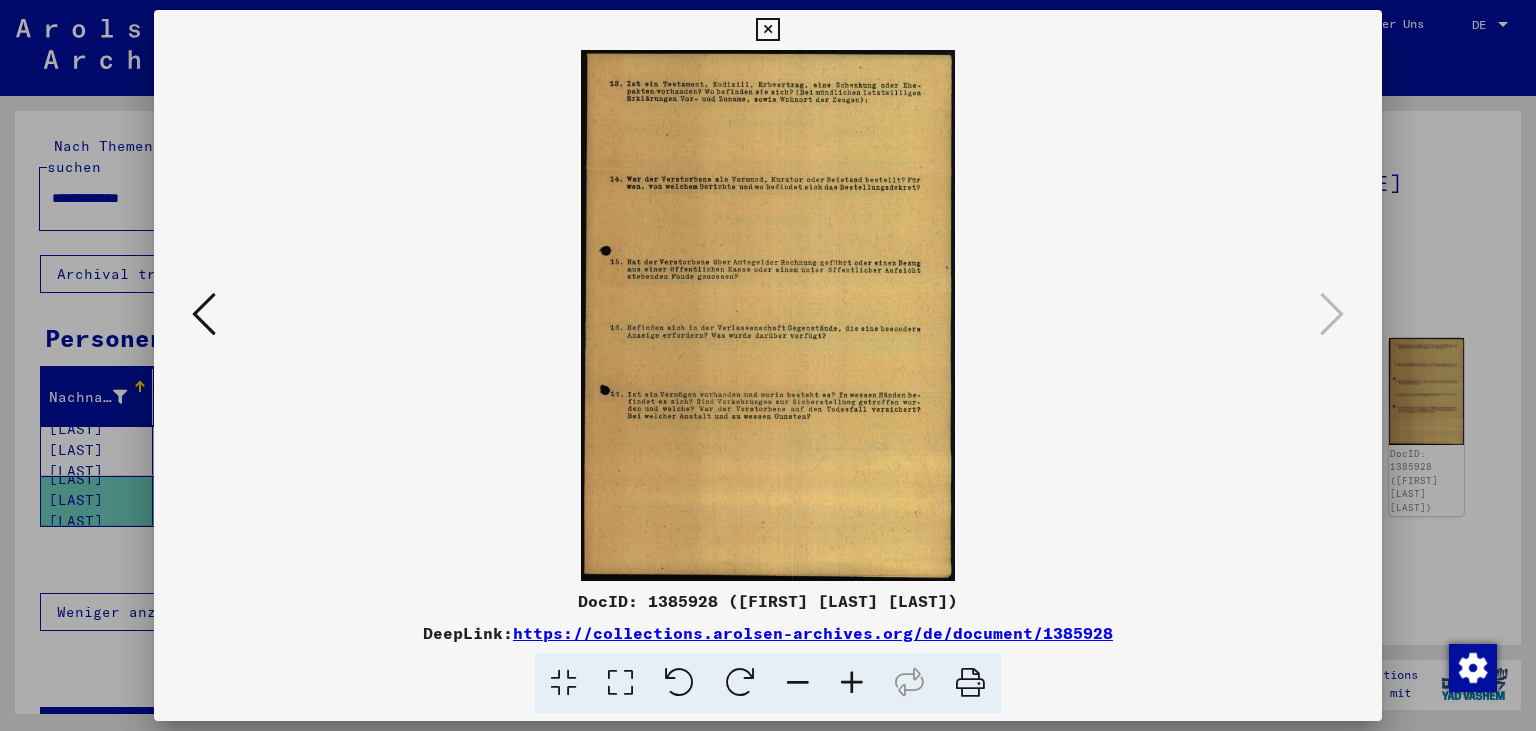 click at bounding box center (768, 365) 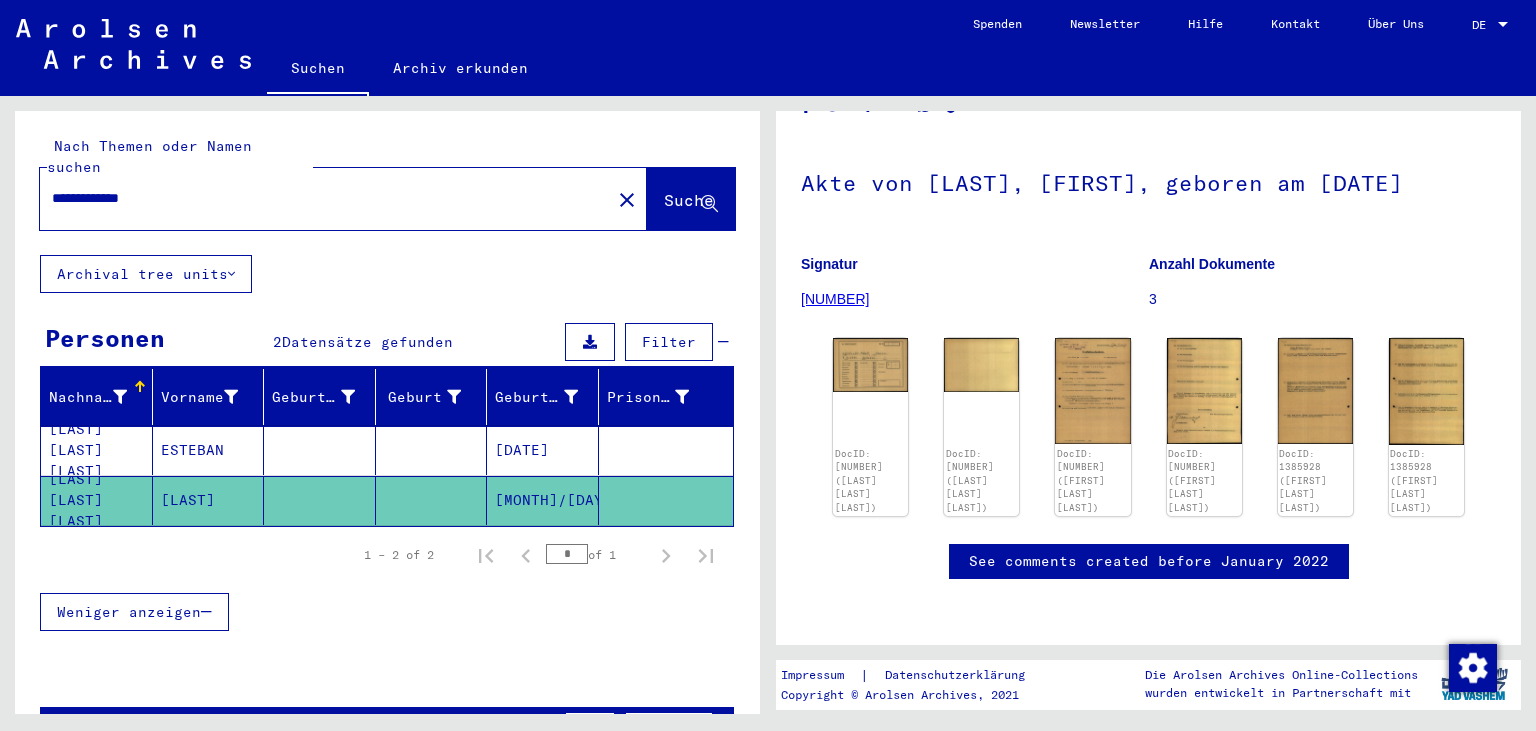 click on "**********" 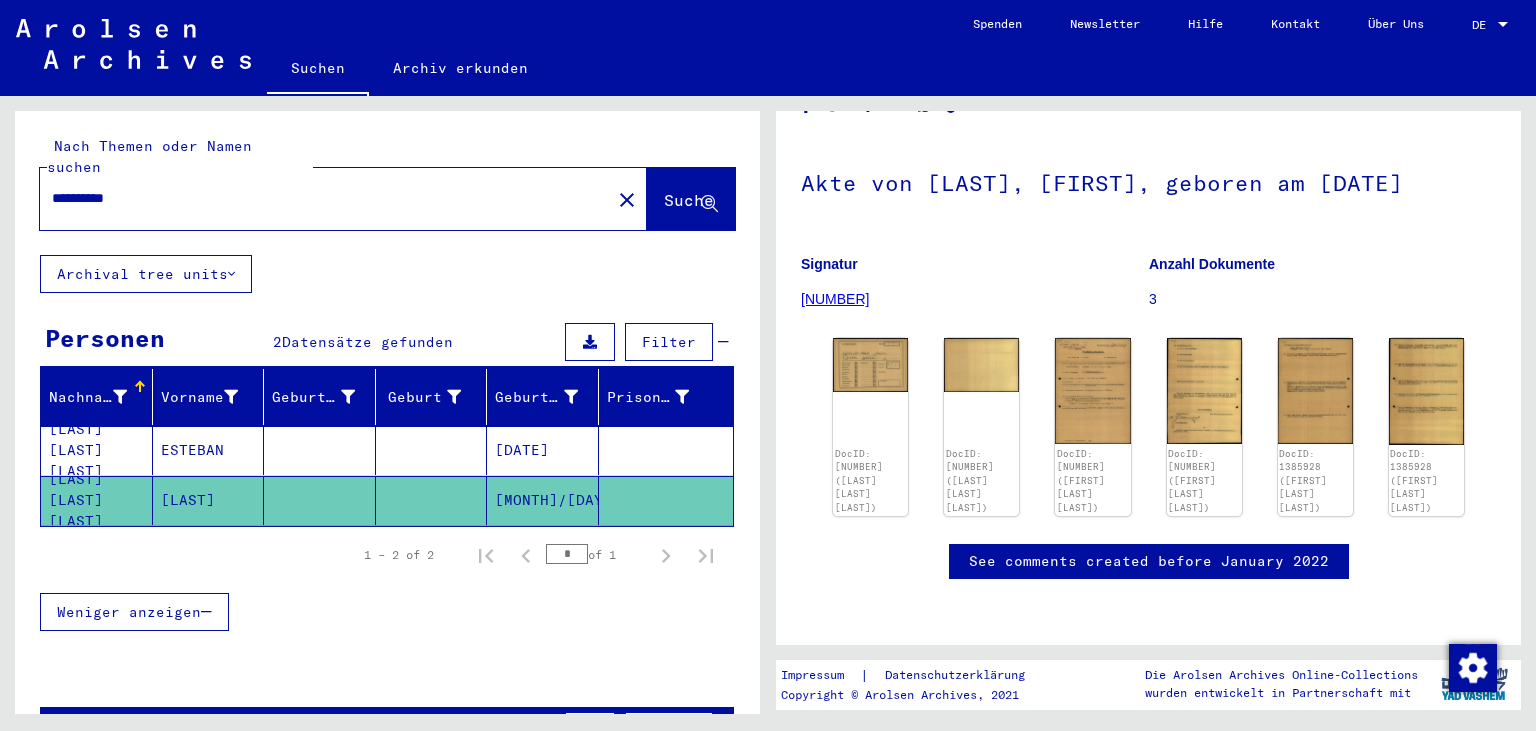 scroll, scrollTop: 0, scrollLeft: 0, axis: both 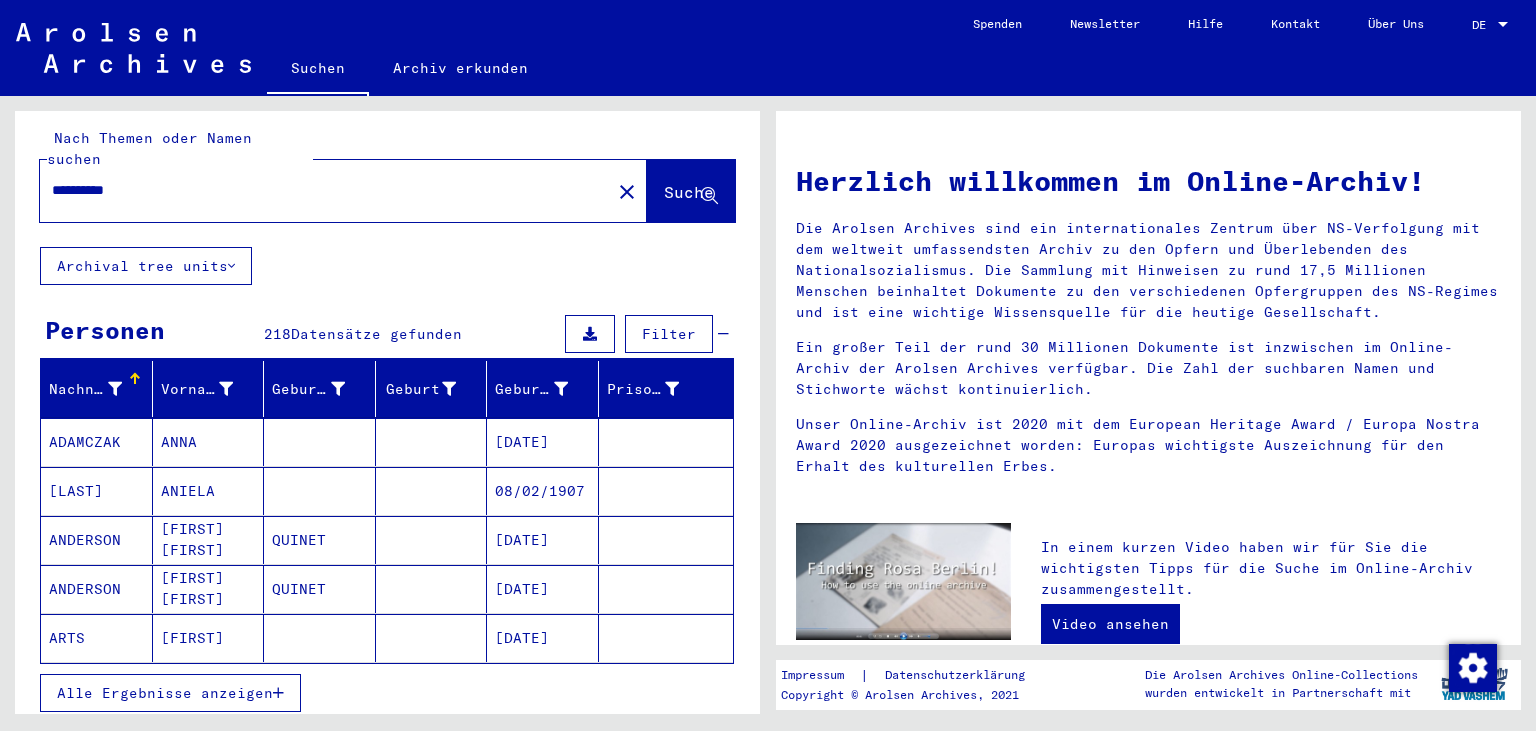 click on "**********" at bounding box center [319, 190] 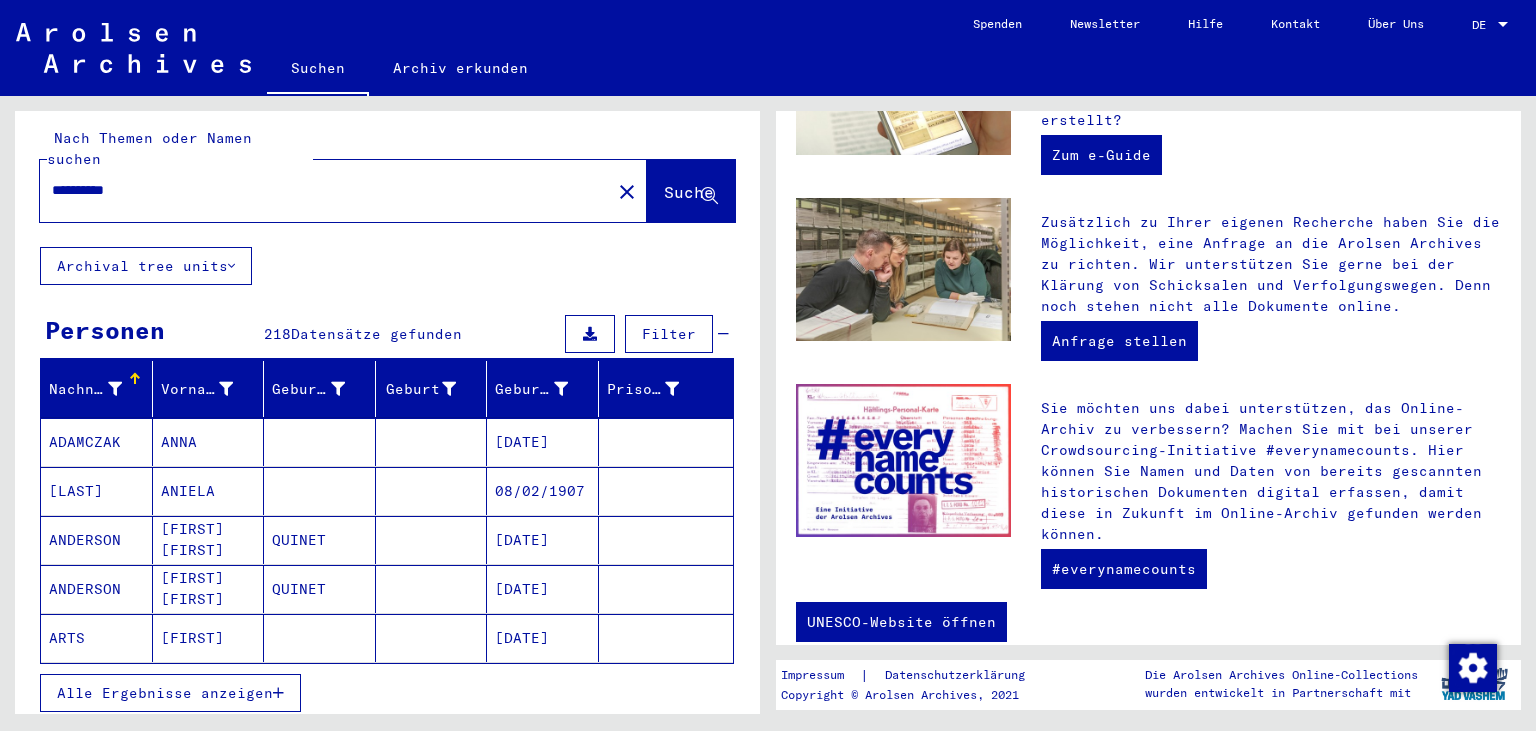 scroll, scrollTop: 672, scrollLeft: 0, axis: vertical 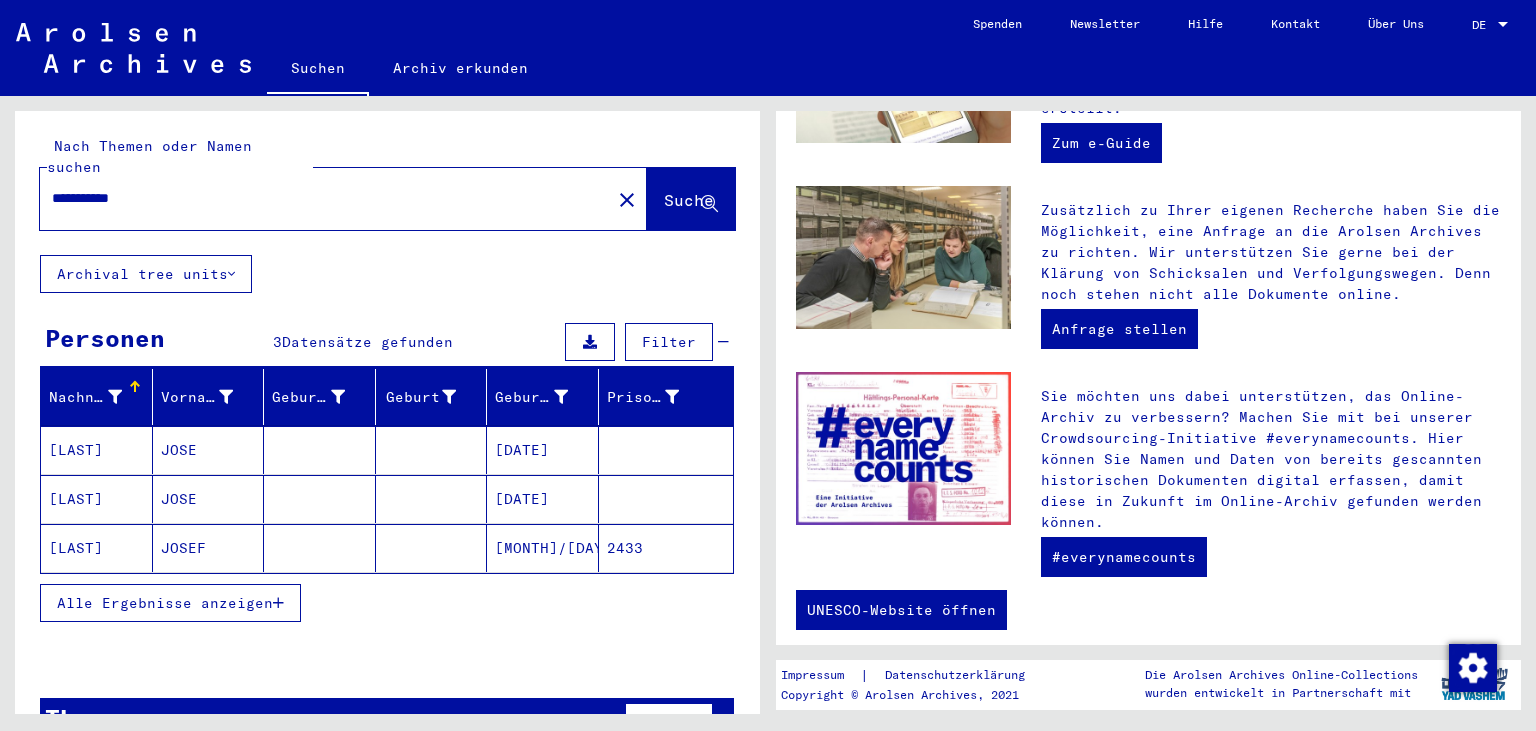 drag, startPoint x: 88, startPoint y: 175, endPoint x: 0, endPoint y: 174, distance: 88.005684 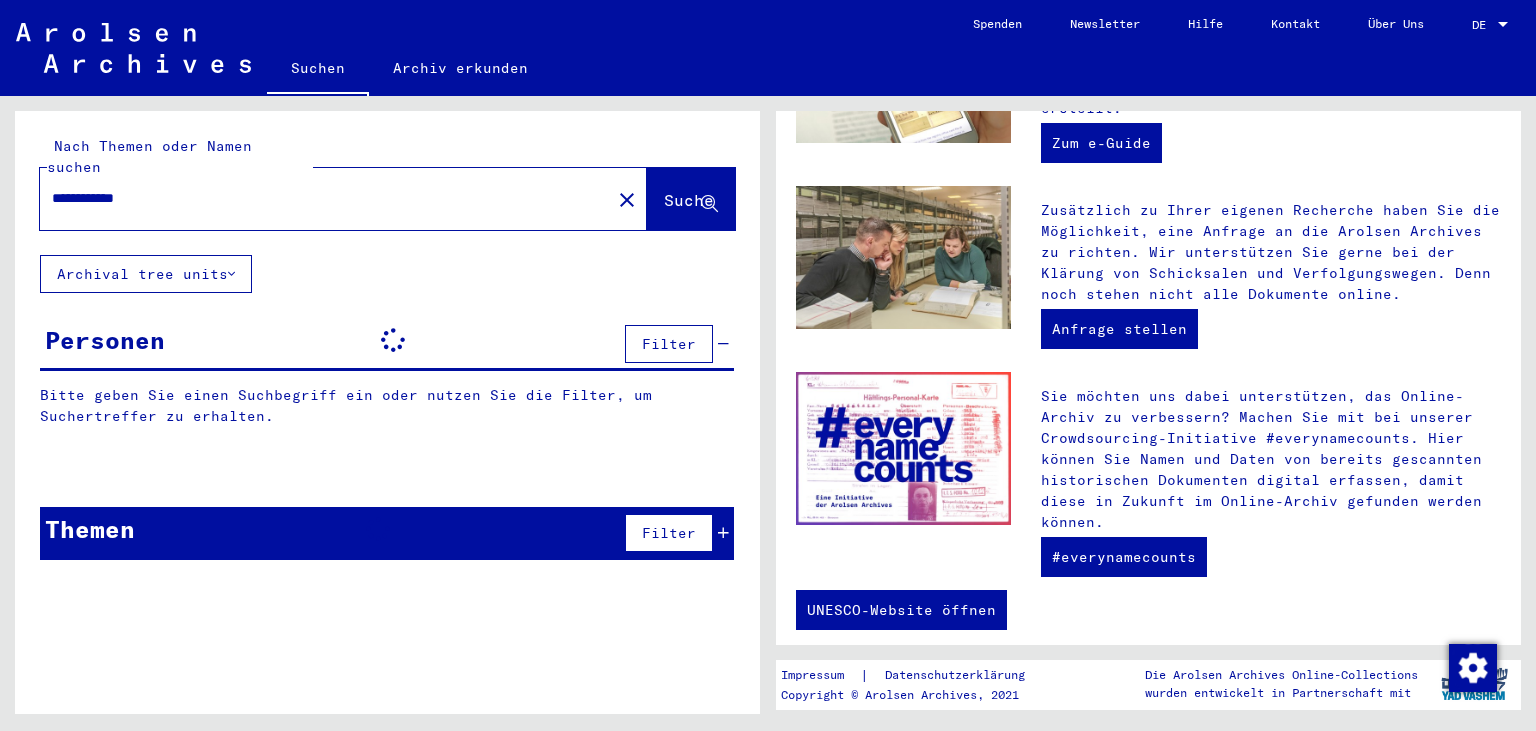click on "**********" at bounding box center (319, 198) 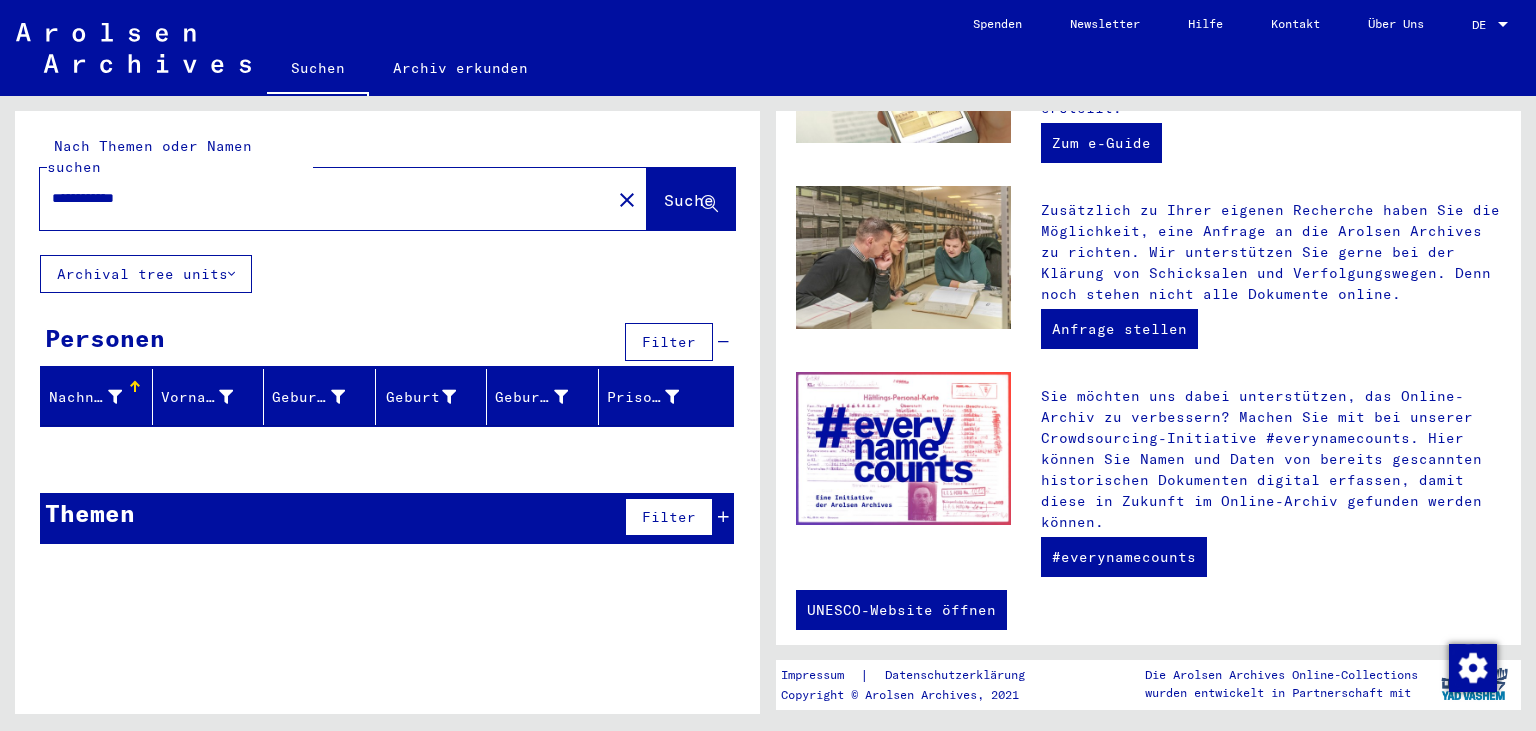 click on "**********" at bounding box center [319, 198] 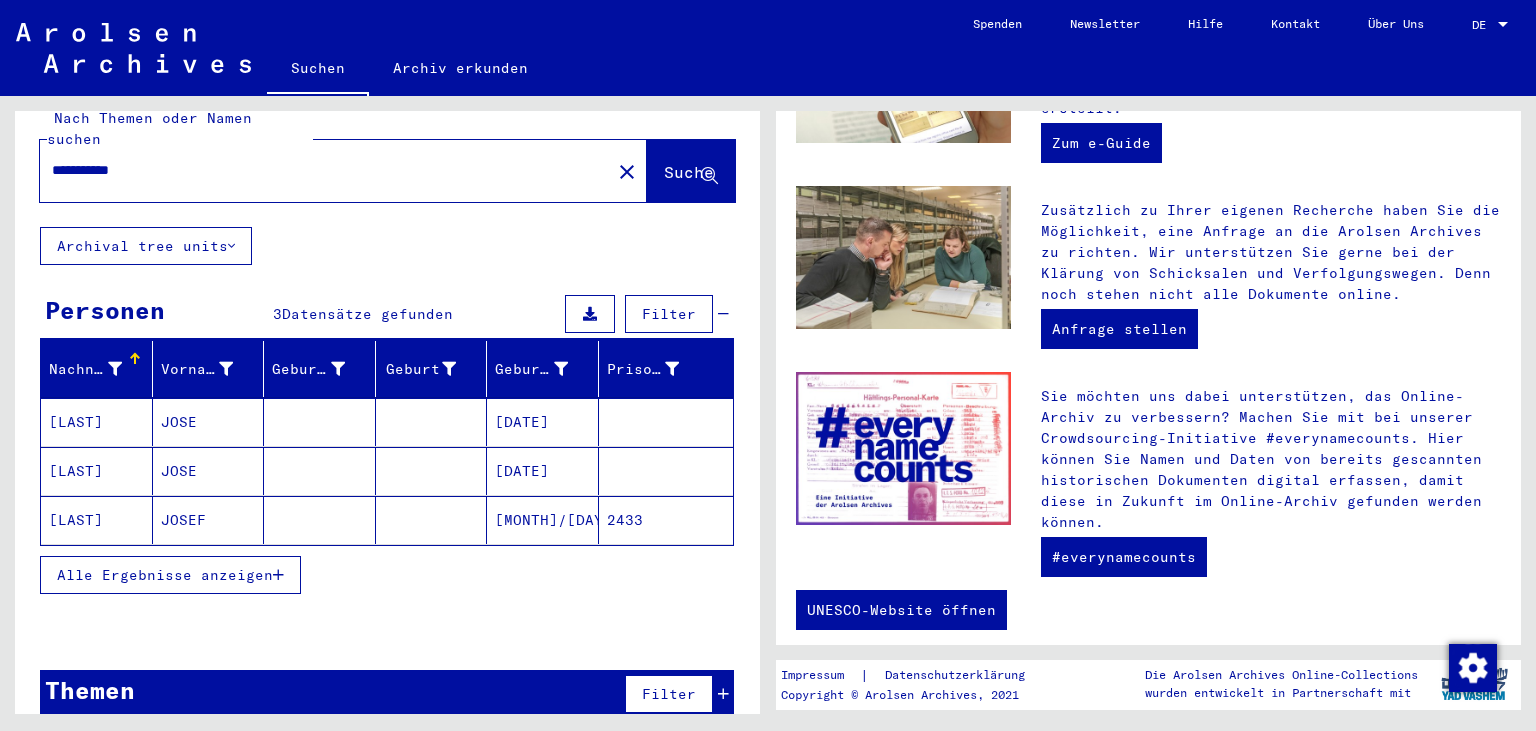 scroll, scrollTop: 30, scrollLeft: 0, axis: vertical 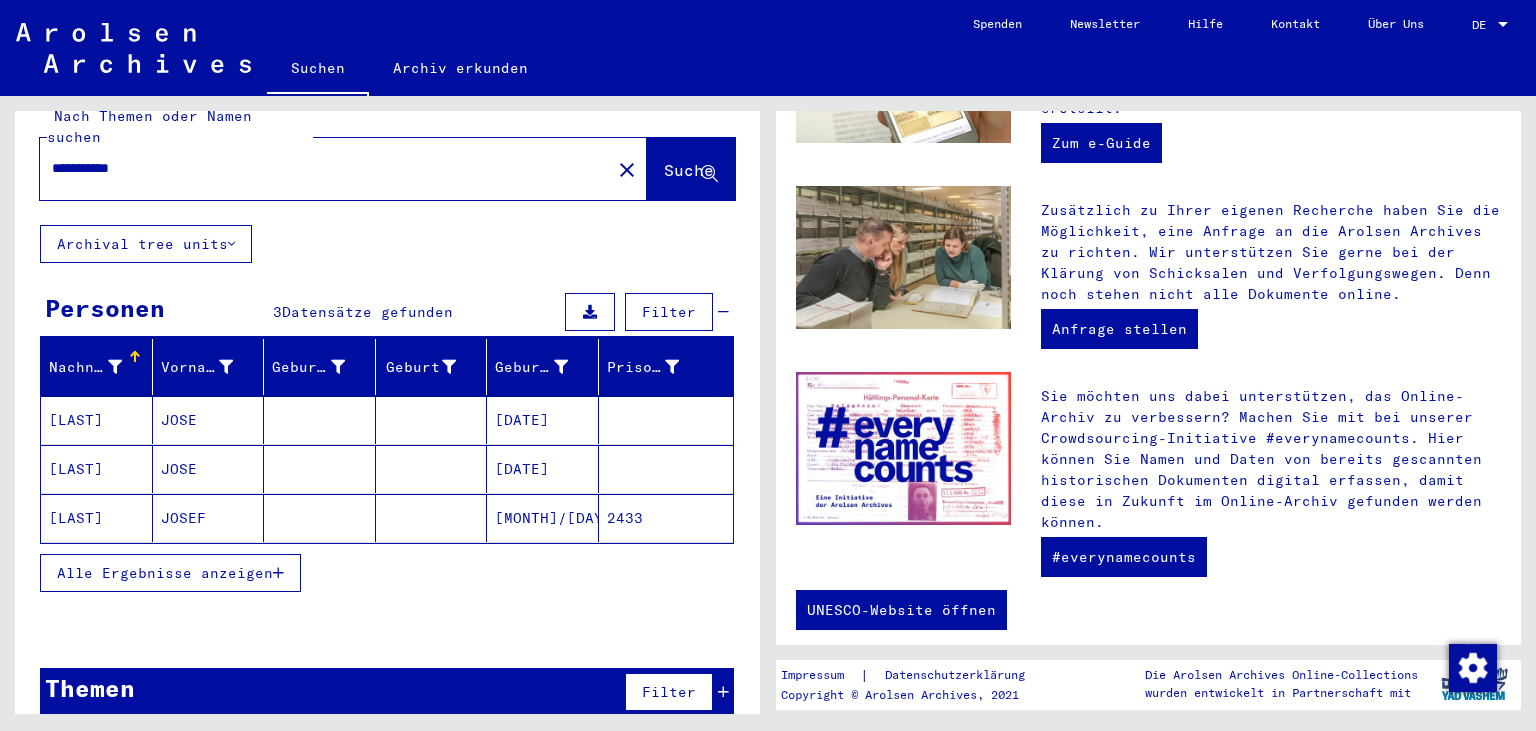 click at bounding box center (278, 573) 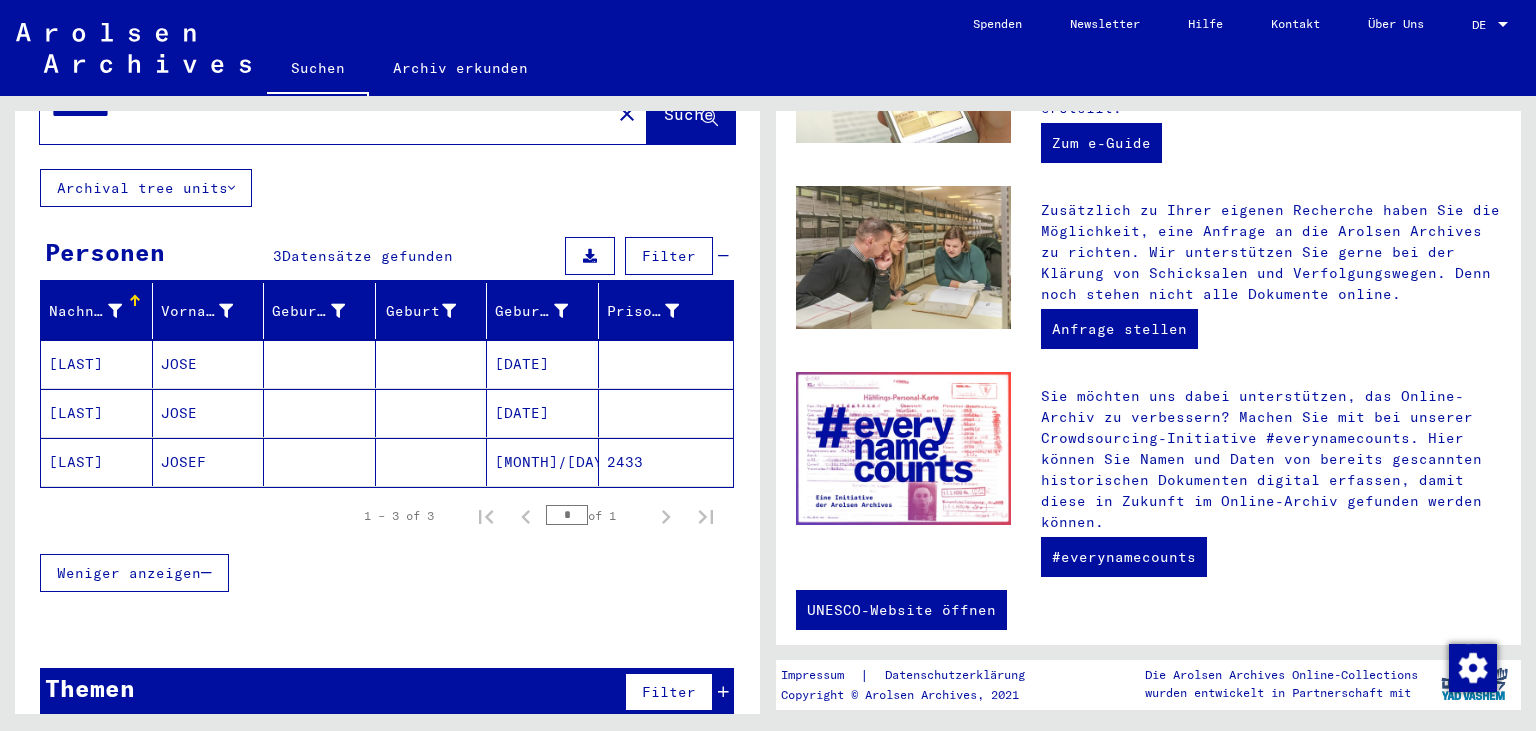 scroll, scrollTop: 0, scrollLeft: 0, axis: both 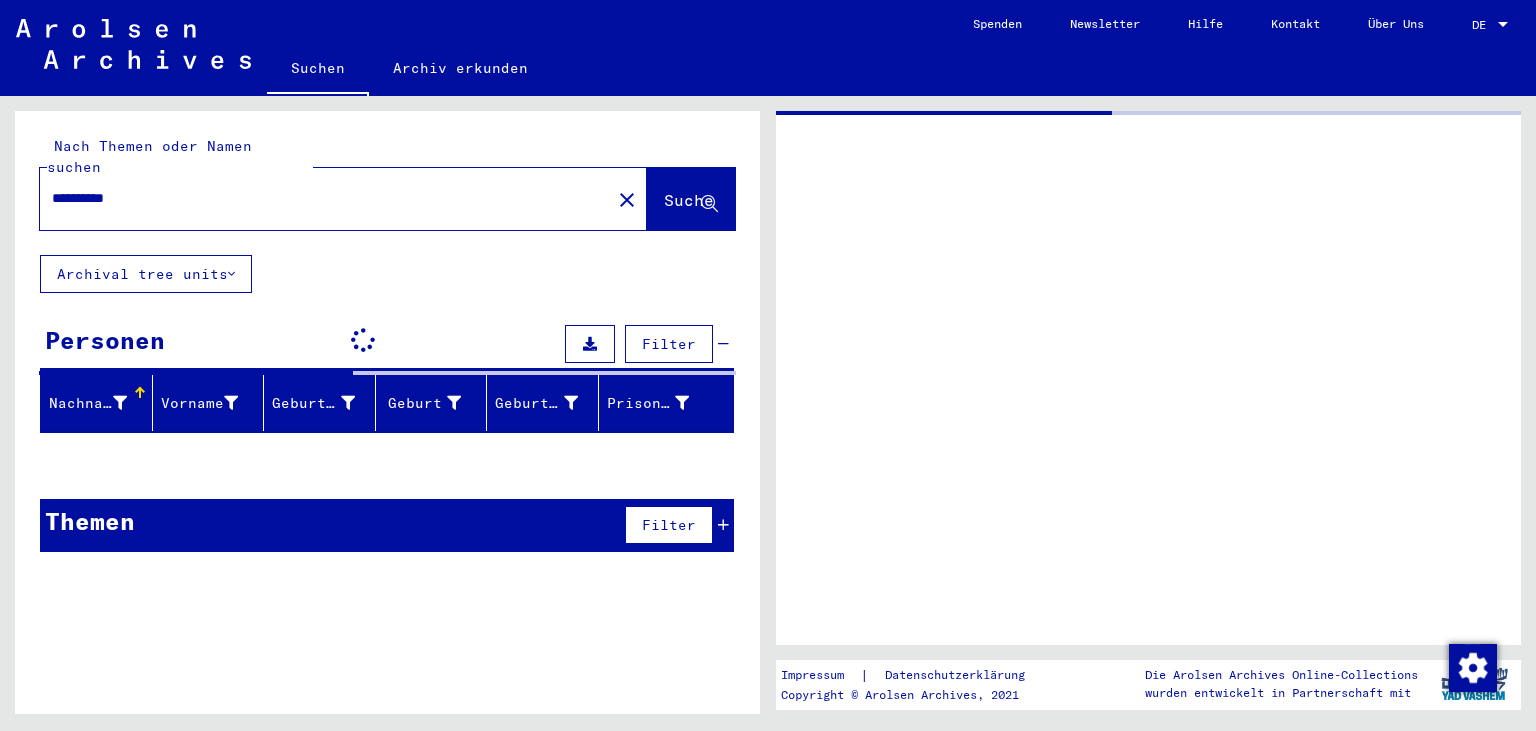 type on "**********" 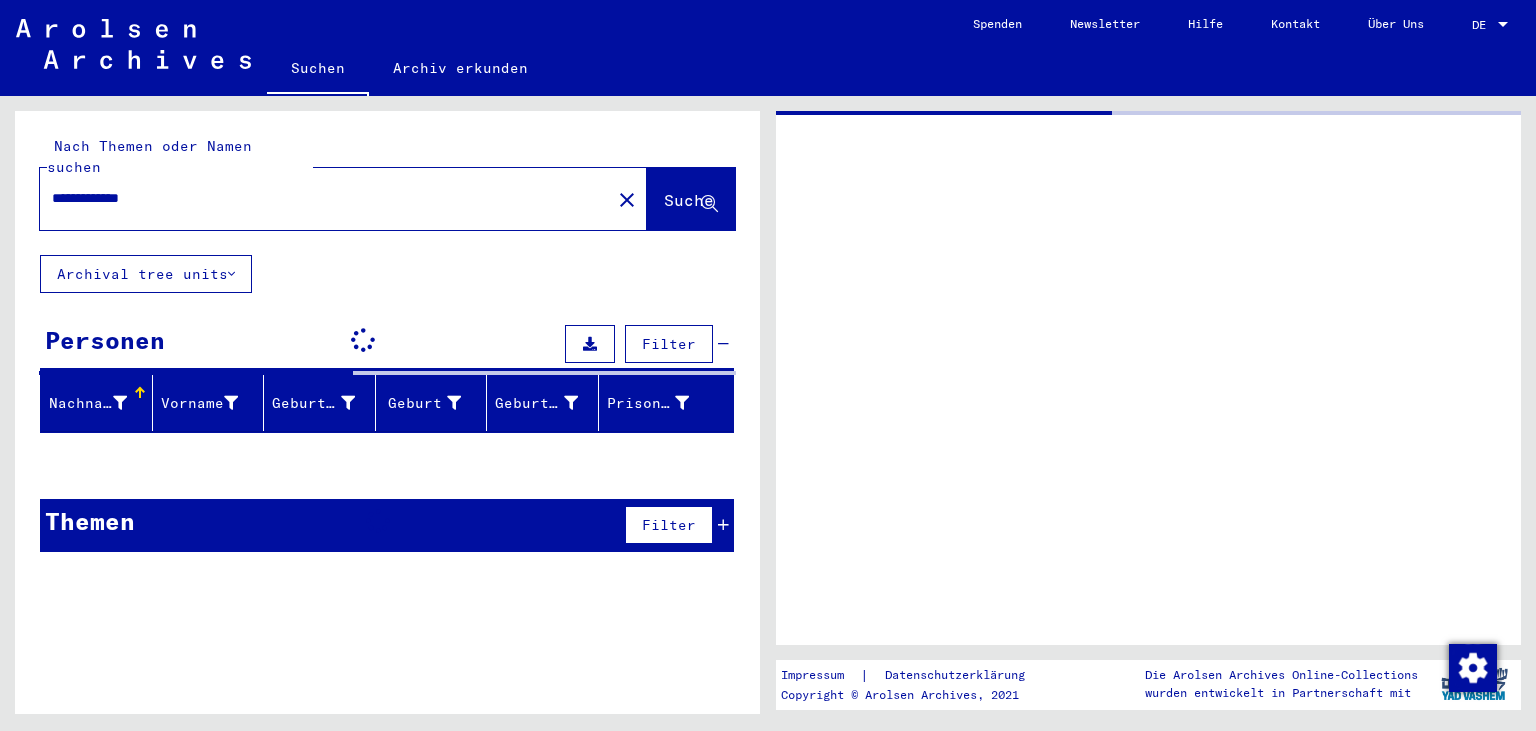 scroll, scrollTop: 0, scrollLeft: 0, axis: both 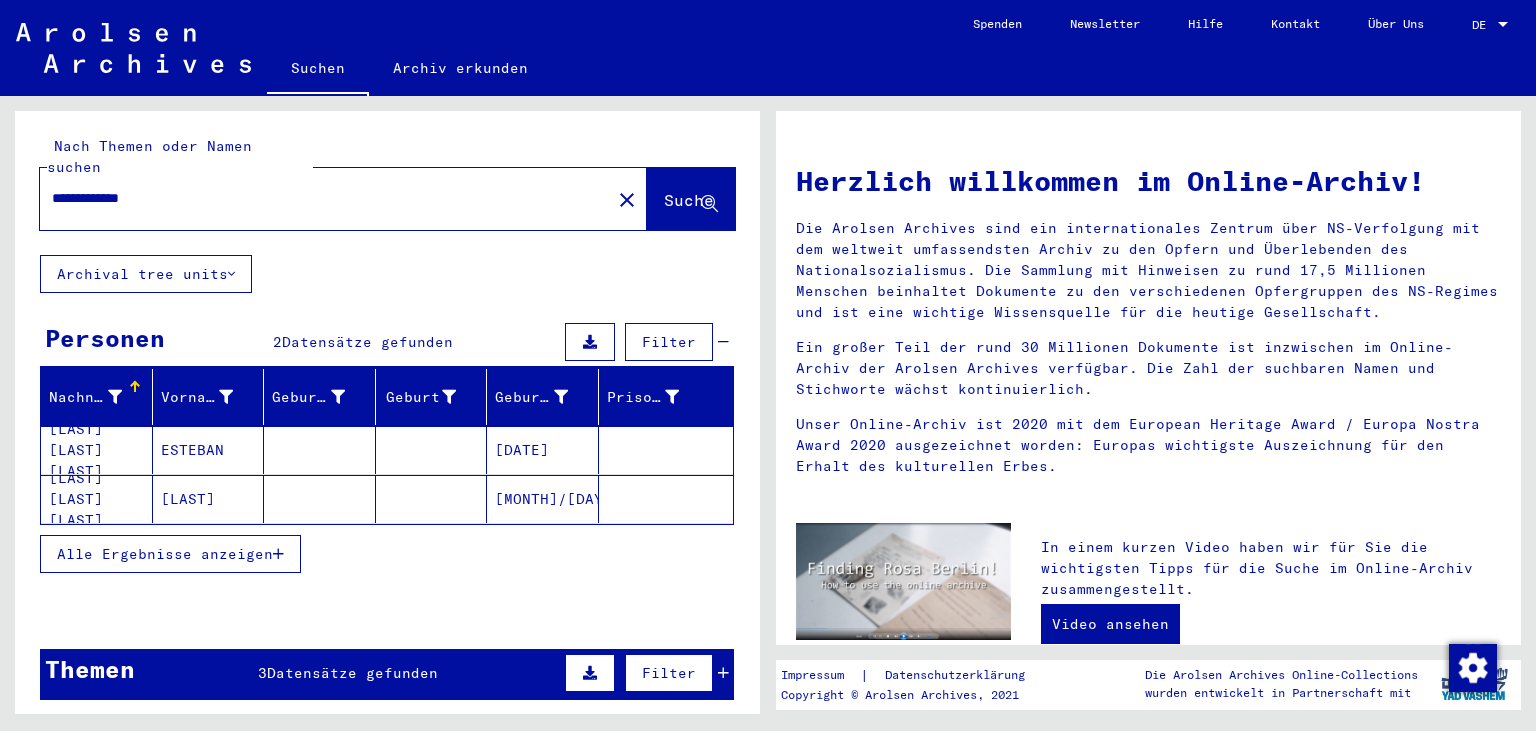click on "Titel" at bounding box center [448, 718] 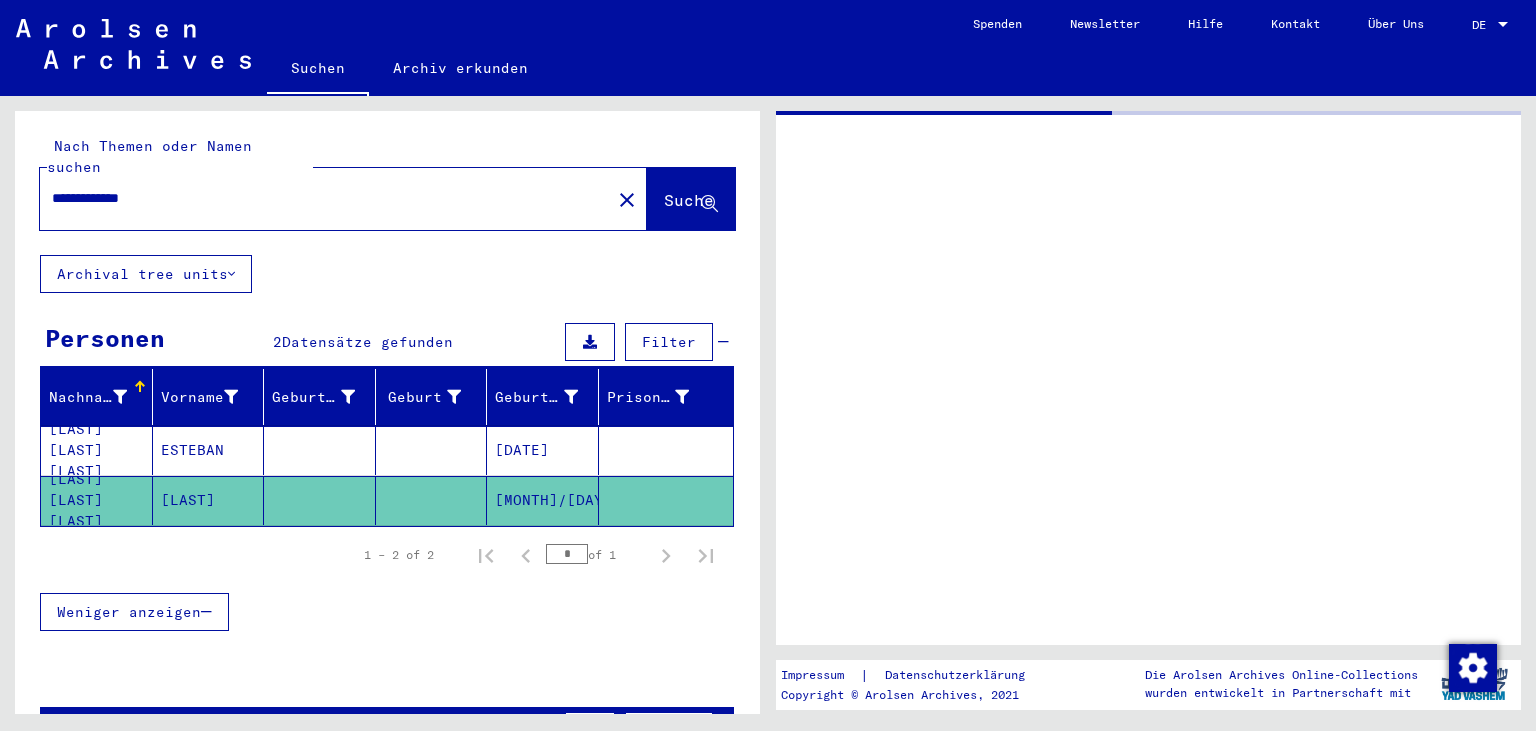 click on "[MONTH]/[DAY]/[YEAR]" 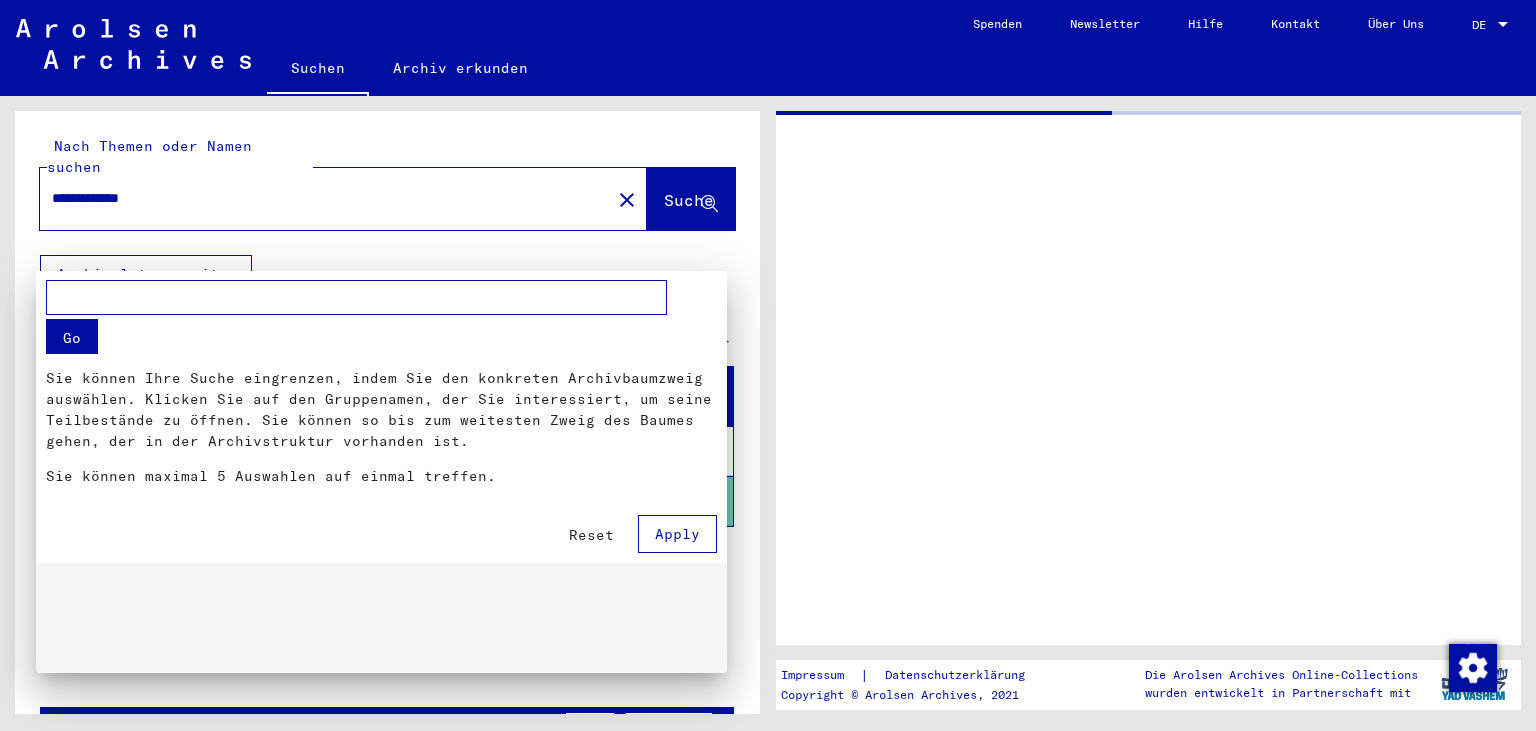 scroll, scrollTop: 0, scrollLeft: 0, axis: both 